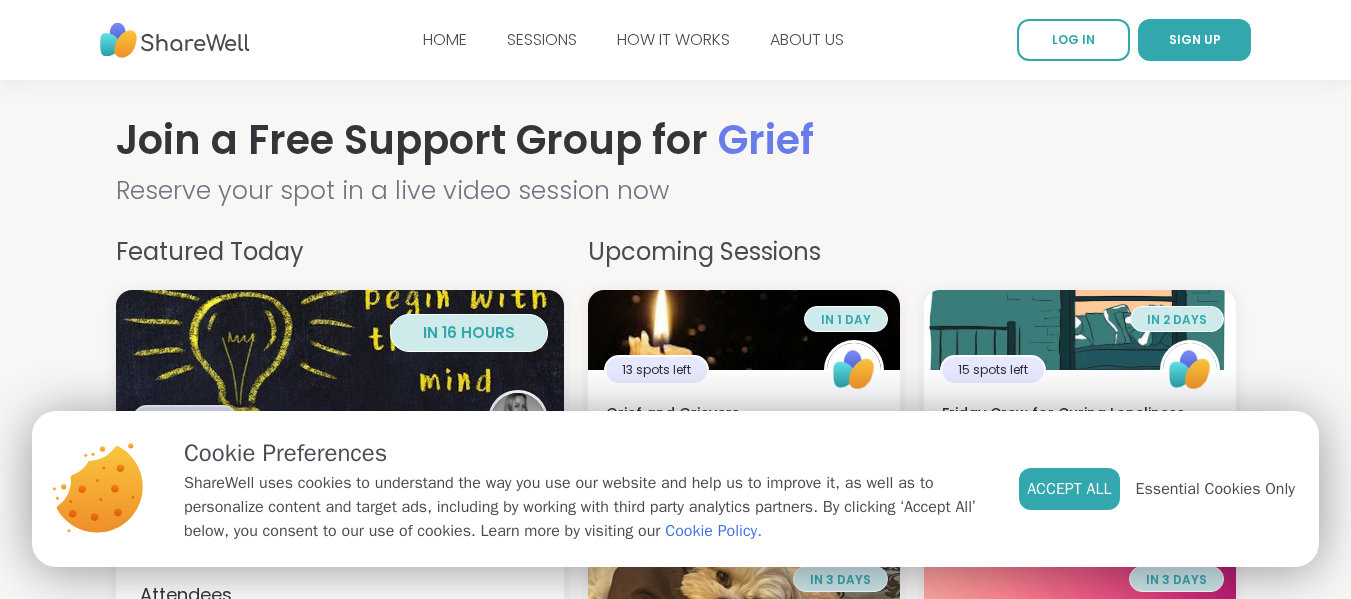 scroll, scrollTop: 0, scrollLeft: 0, axis: both 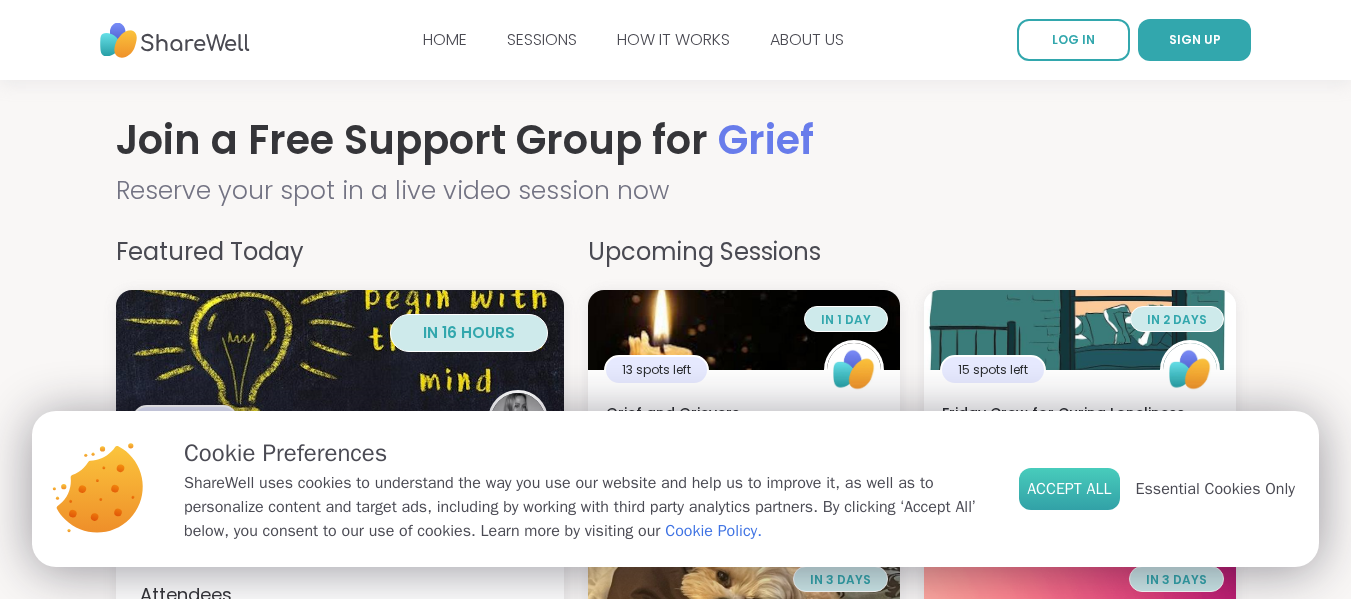 click on "Accept All" at bounding box center [1069, 489] 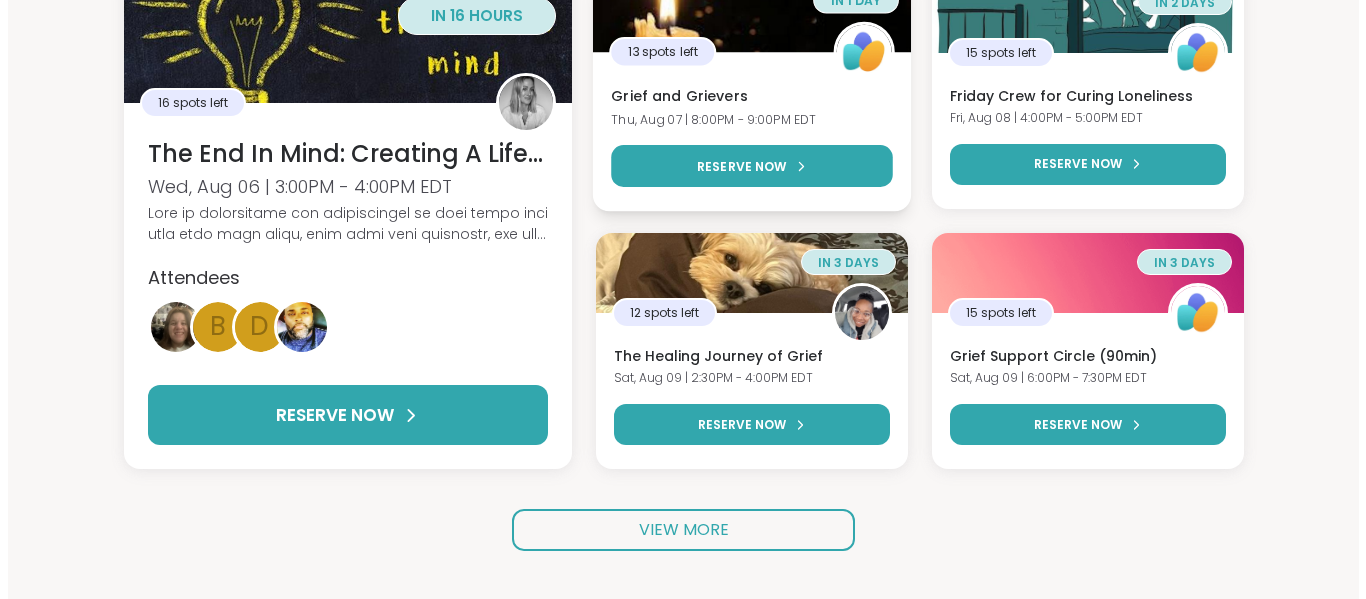 scroll, scrollTop: 318, scrollLeft: 0, axis: vertical 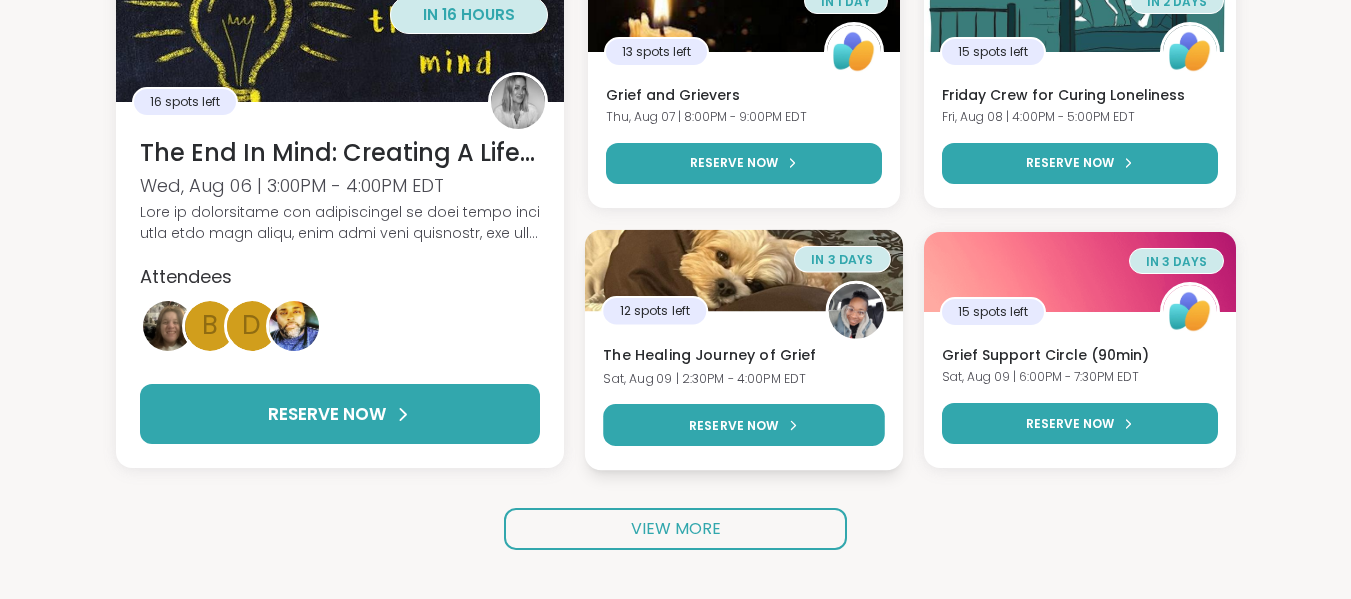 click on "The Healing Journey of Grief" at bounding box center (744, 356) 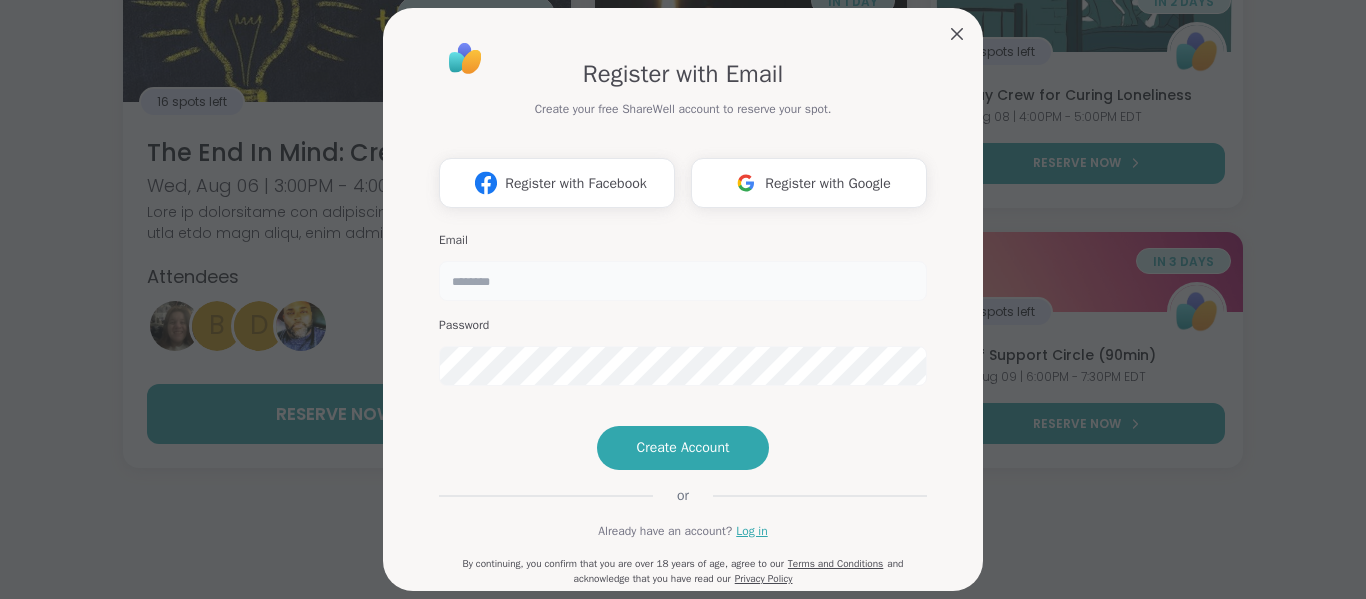 click at bounding box center (683, 281) 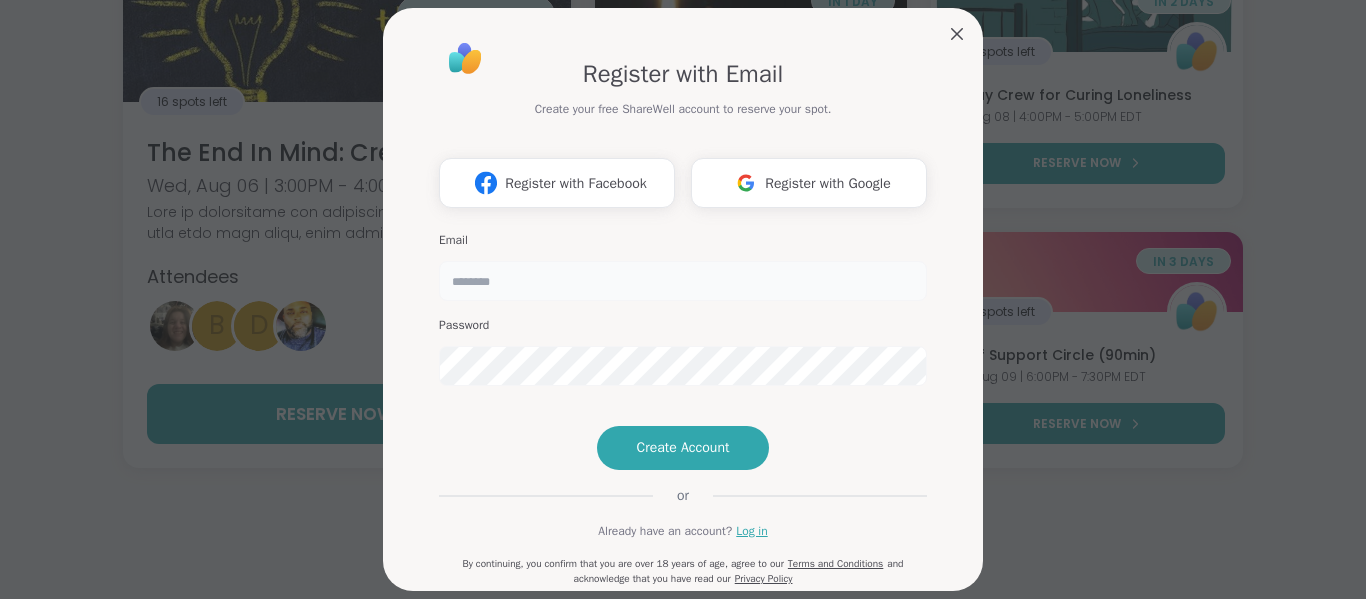 type on "**********" 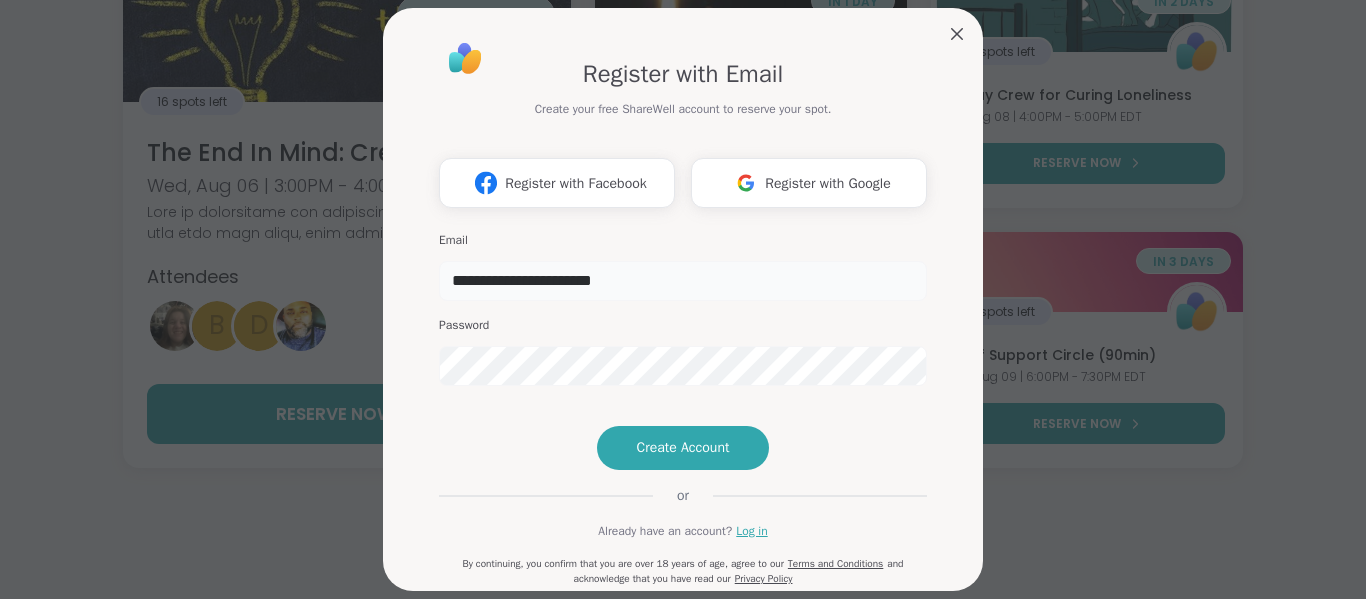 scroll, scrollTop: 114, scrollLeft: 0, axis: vertical 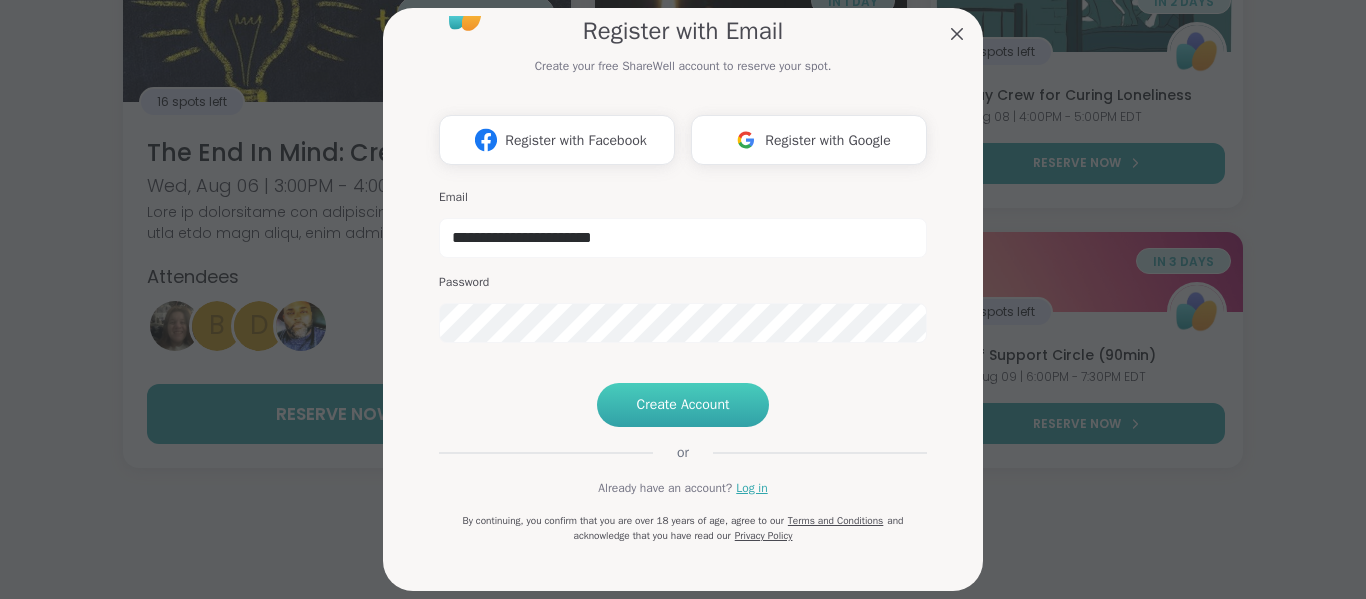 click on "Create Account" at bounding box center [683, 405] 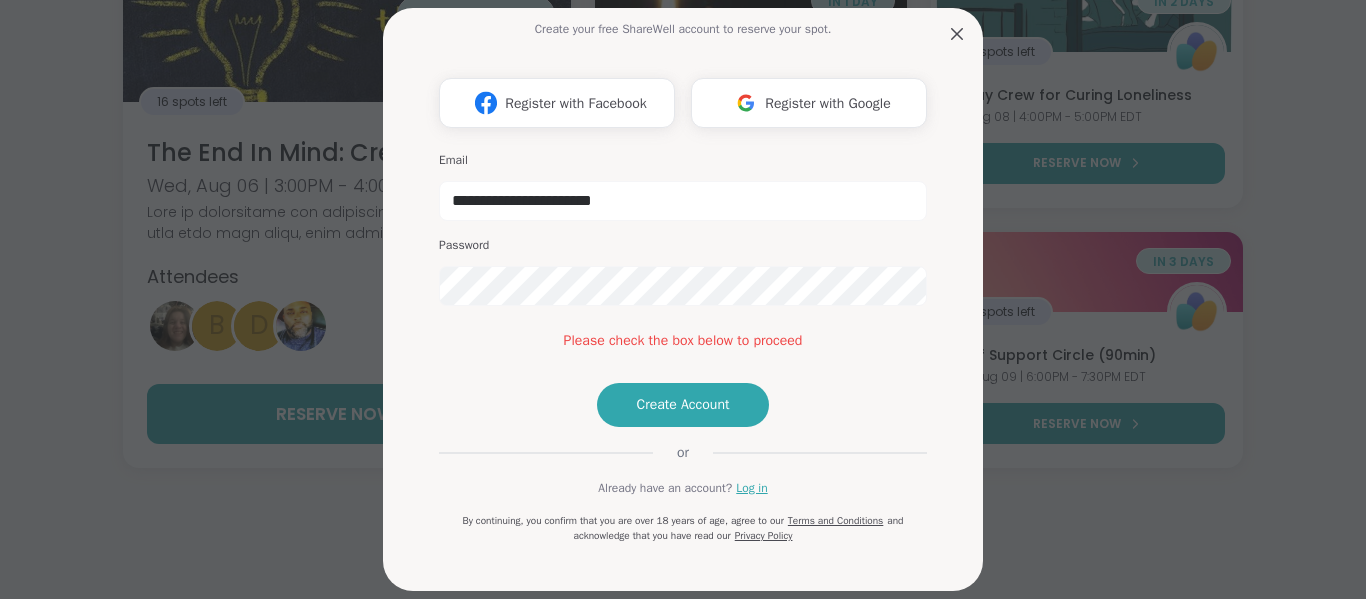 scroll, scrollTop: 151, scrollLeft: 0, axis: vertical 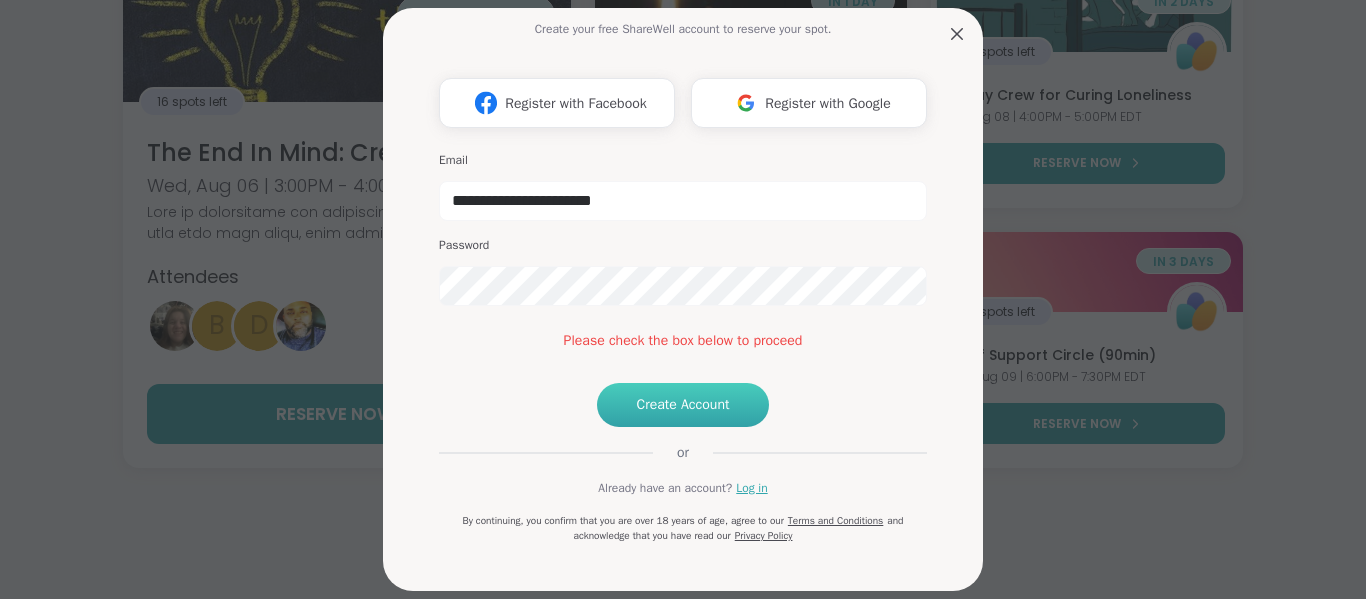 click on "Create Account" at bounding box center (683, 405) 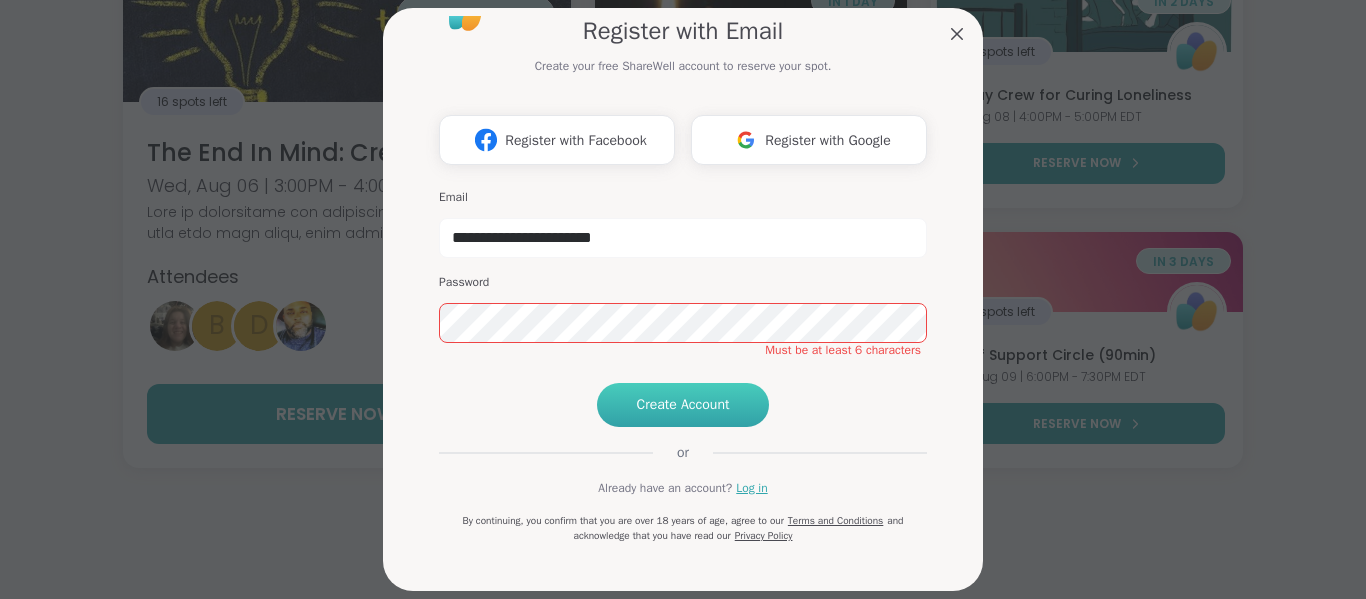 scroll, scrollTop: 114, scrollLeft: 0, axis: vertical 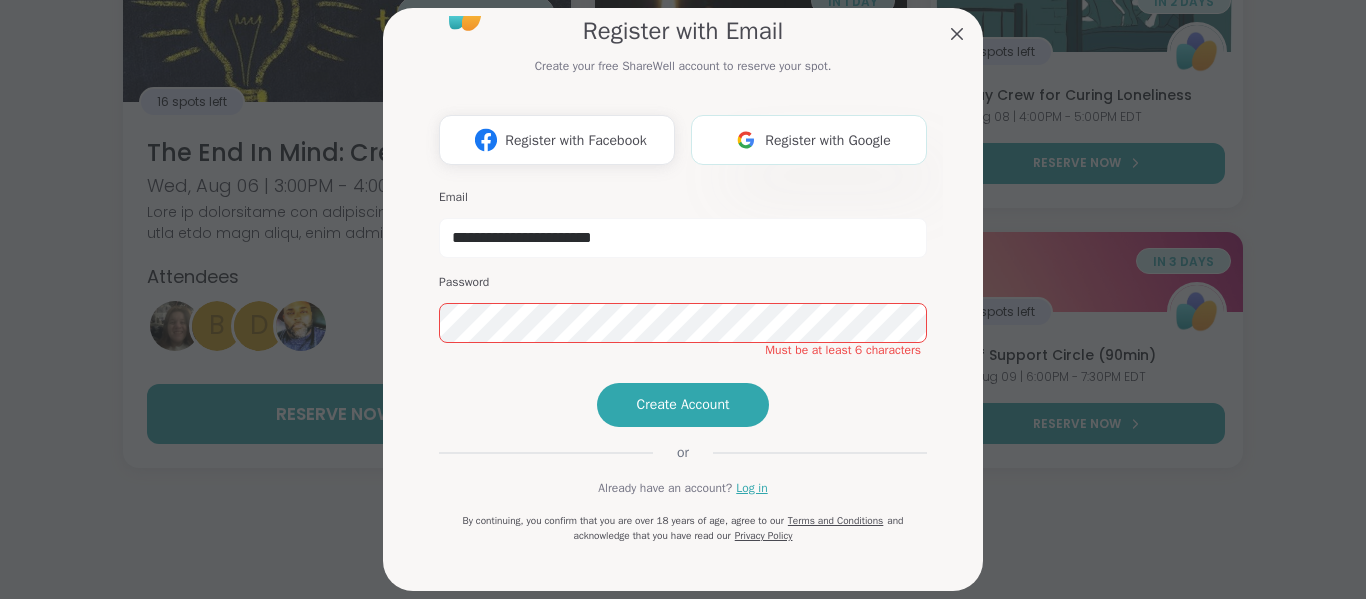 click at bounding box center (746, 139) 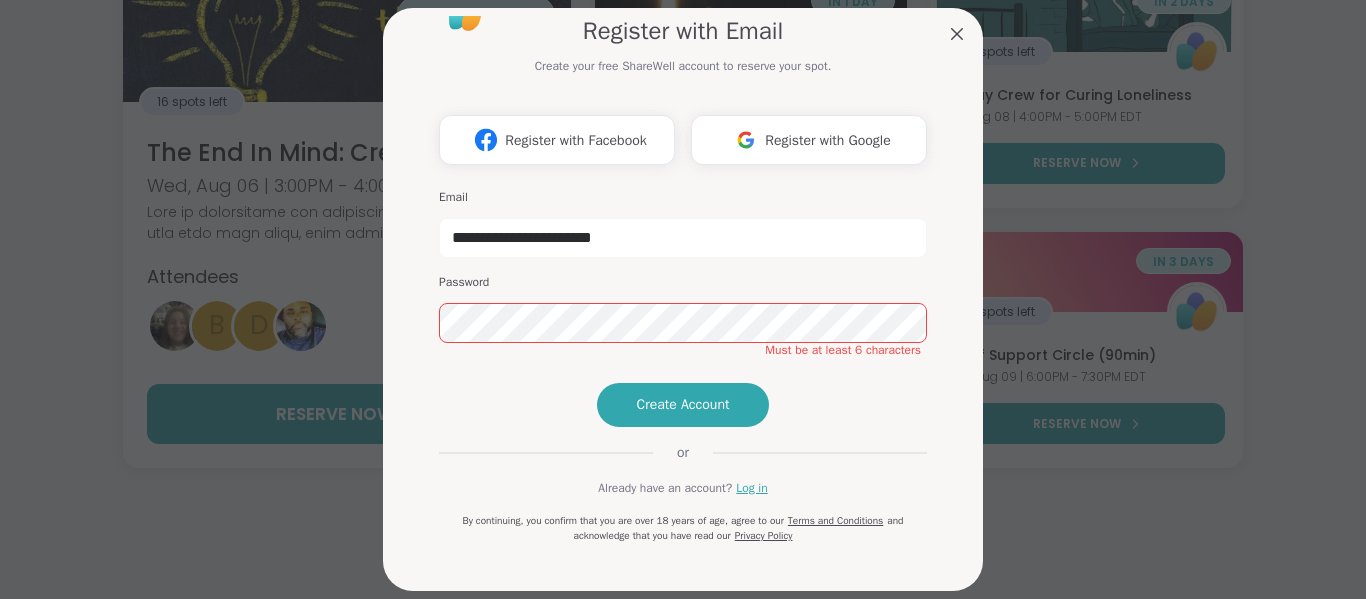 scroll, scrollTop: 112, scrollLeft: 0, axis: vertical 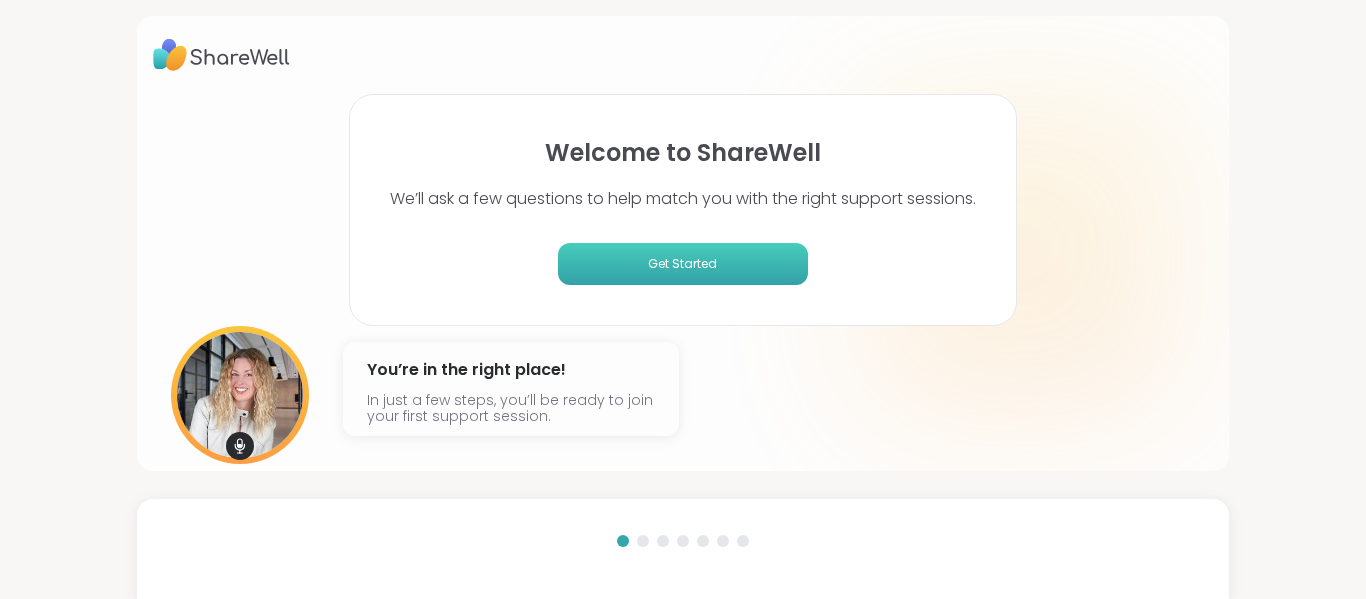 click on "Get Started" at bounding box center [683, 264] 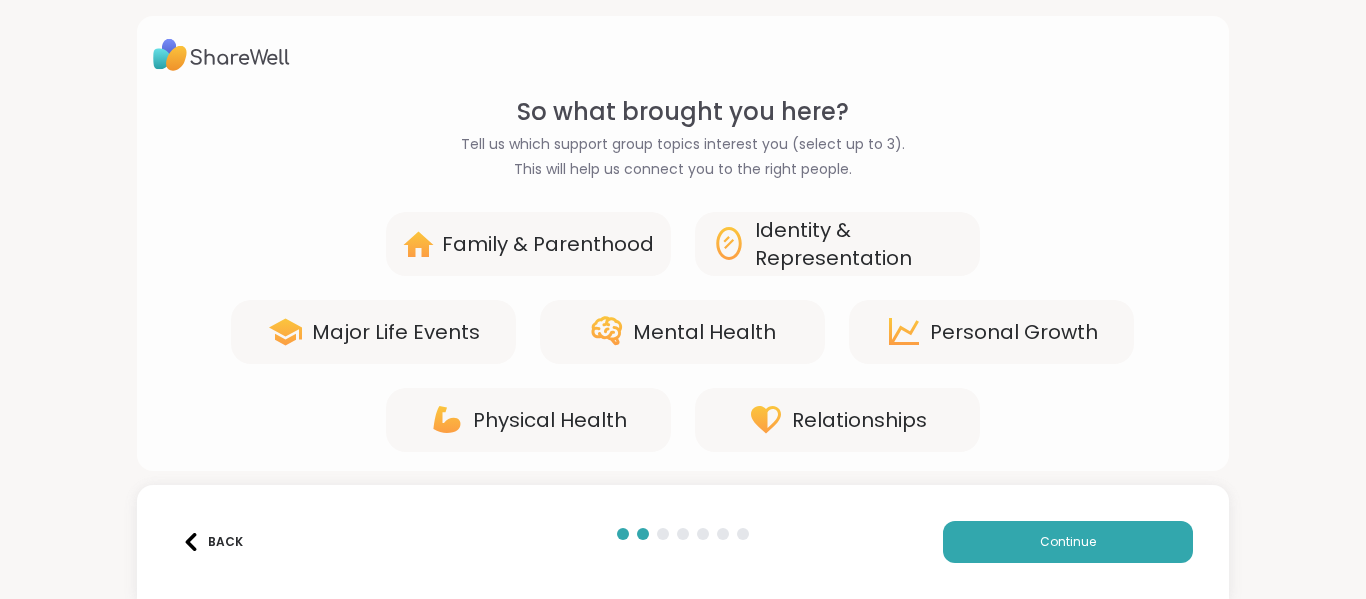 drag, startPoint x: 953, startPoint y: 336, endPoint x: 898, endPoint y: 323, distance: 56.515484 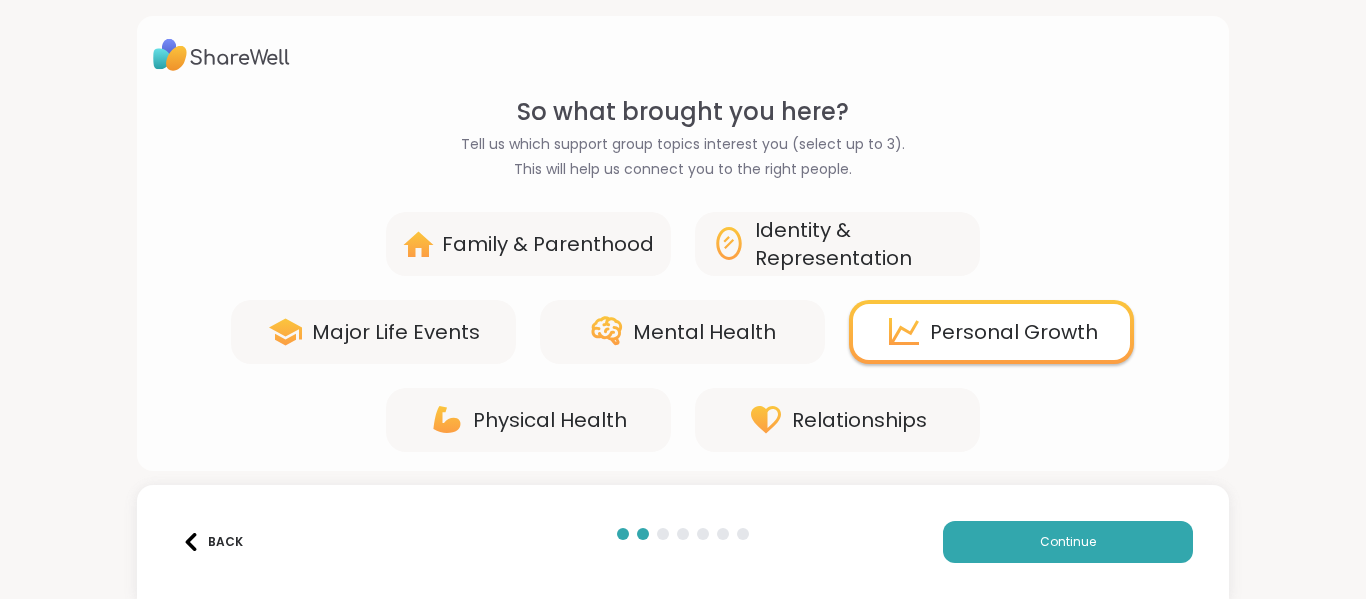 click on "Major Life Events" at bounding box center [396, 332] 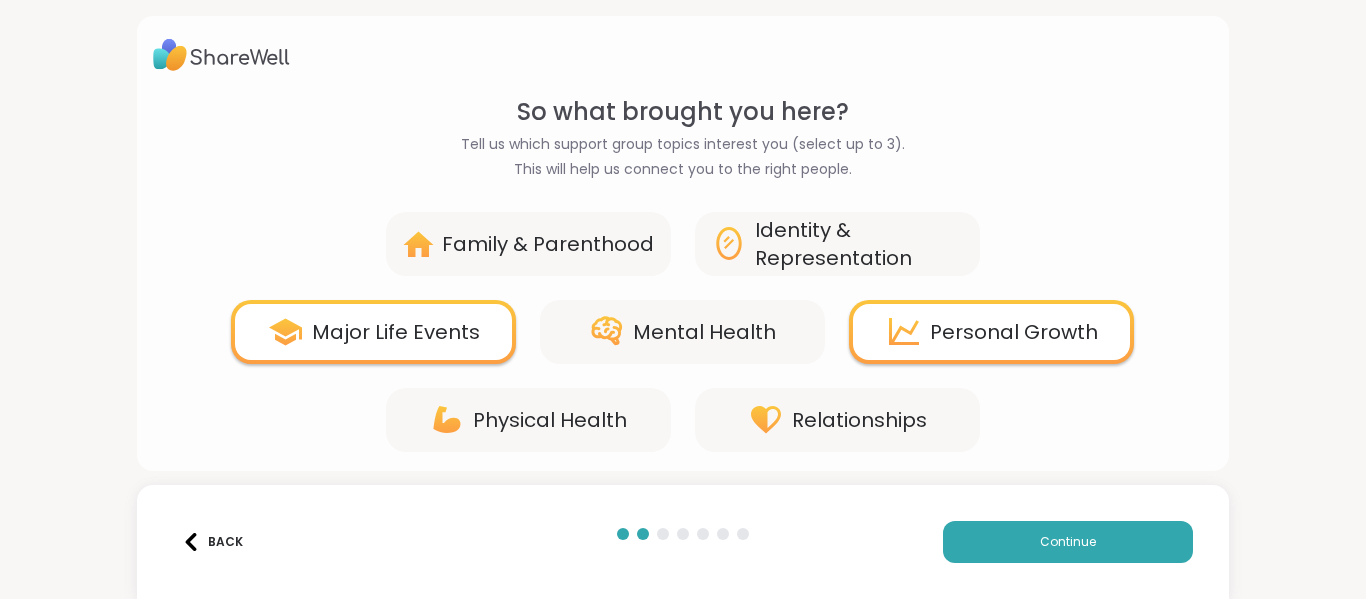 click 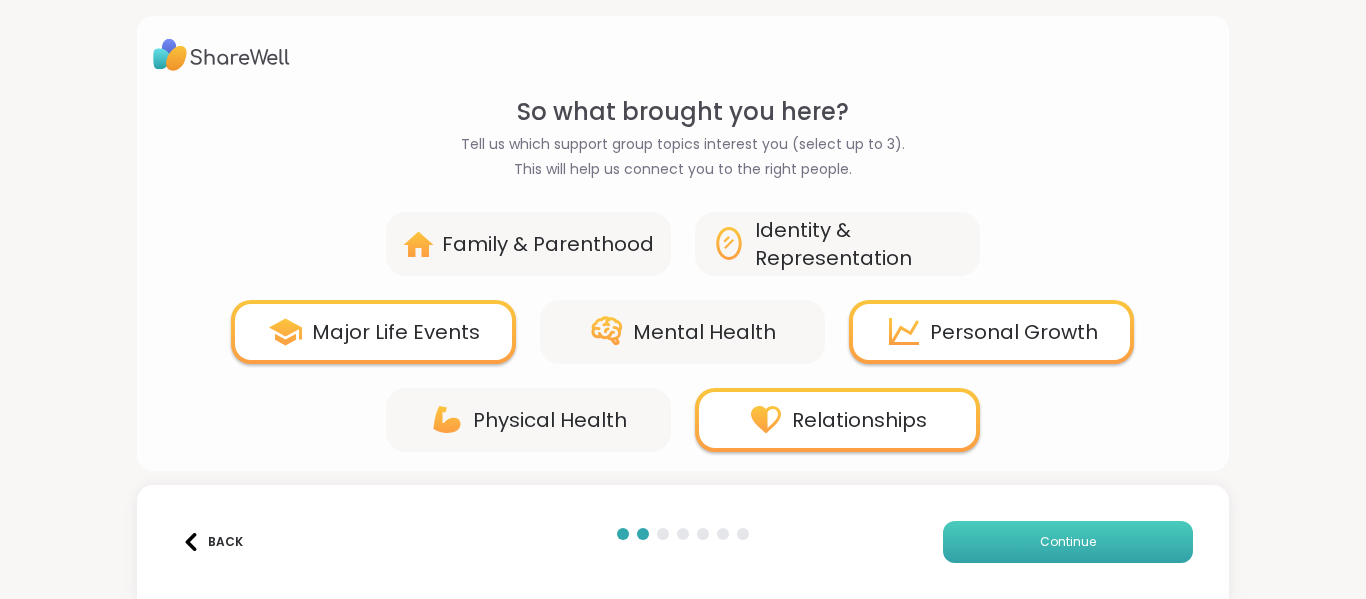 click on "Continue" at bounding box center [1068, 542] 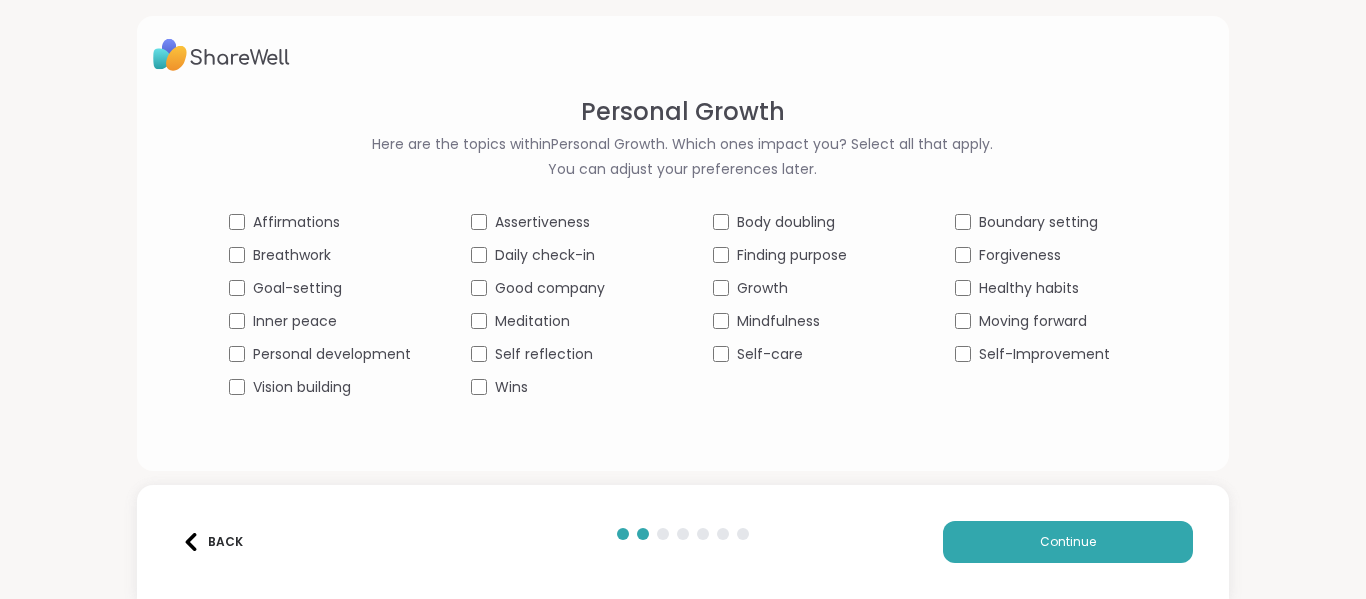 click on "Affirmations Assertiveness Body doubling Boundary setting Breathwork Daily check-in Finding purpose Forgiveness Goal-setting Good company Growth Healthy habits Inner peace Meditation Mindfulness Moving forward Personal development Self reflection Self-care Self-Improvement Vision building Wins" at bounding box center [683, 305] 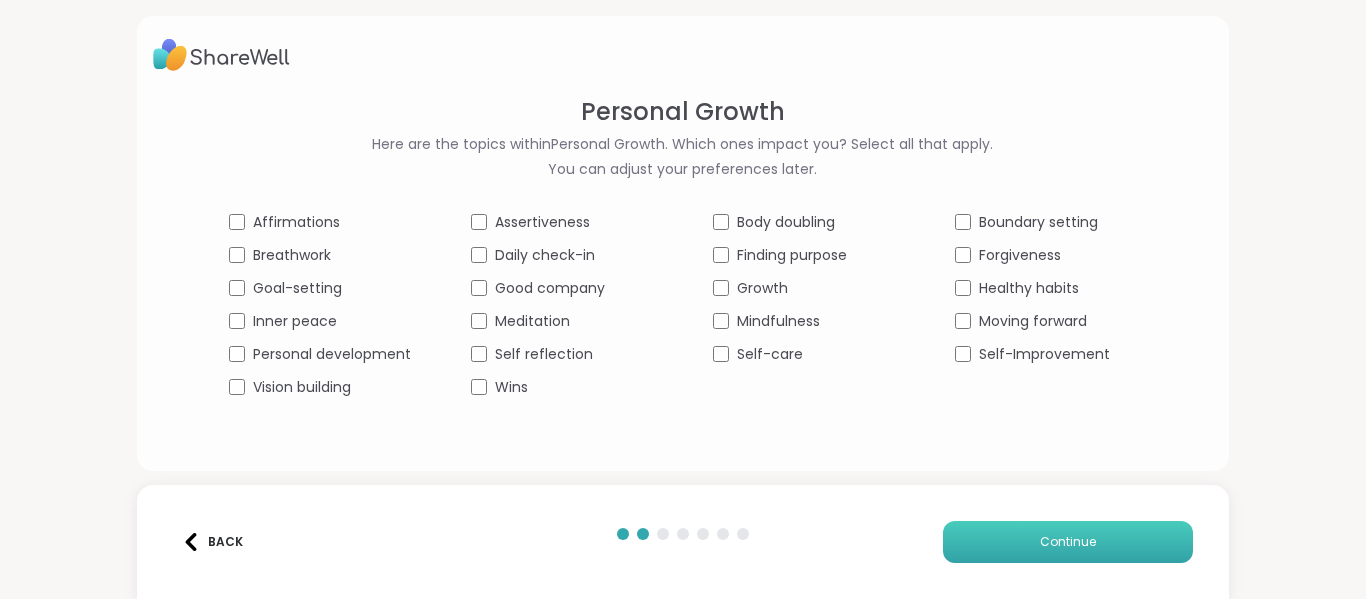 click on "Continue" at bounding box center [1068, 542] 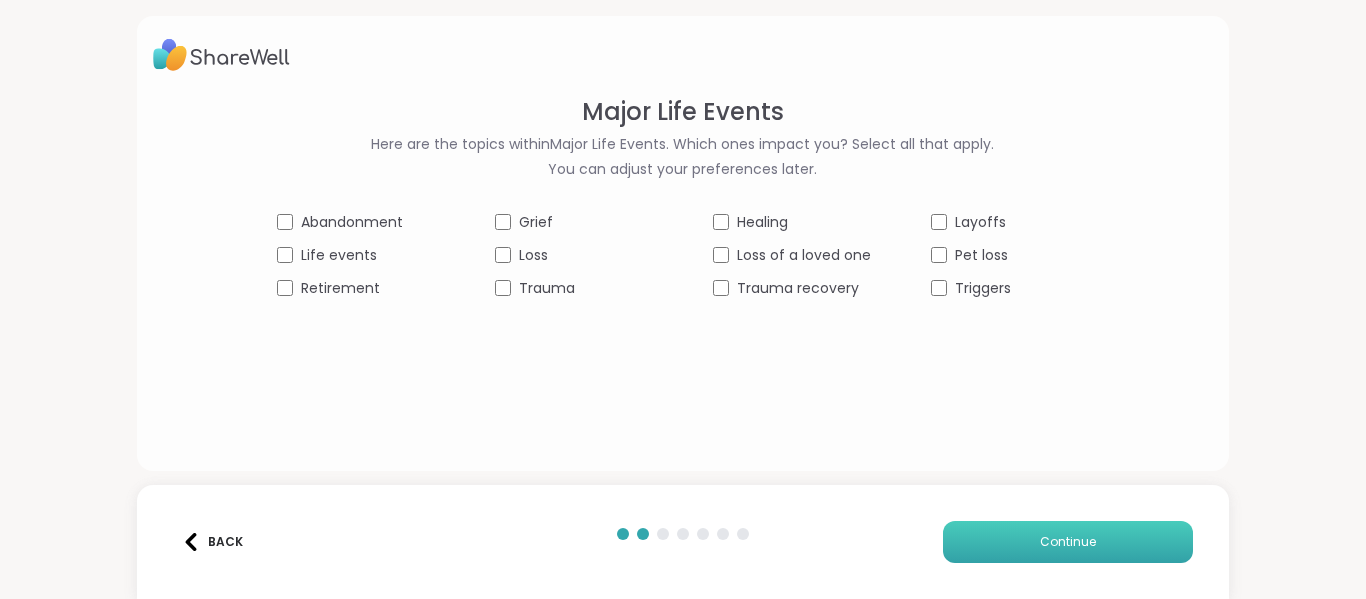click on "Continue" at bounding box center [1068, 542] 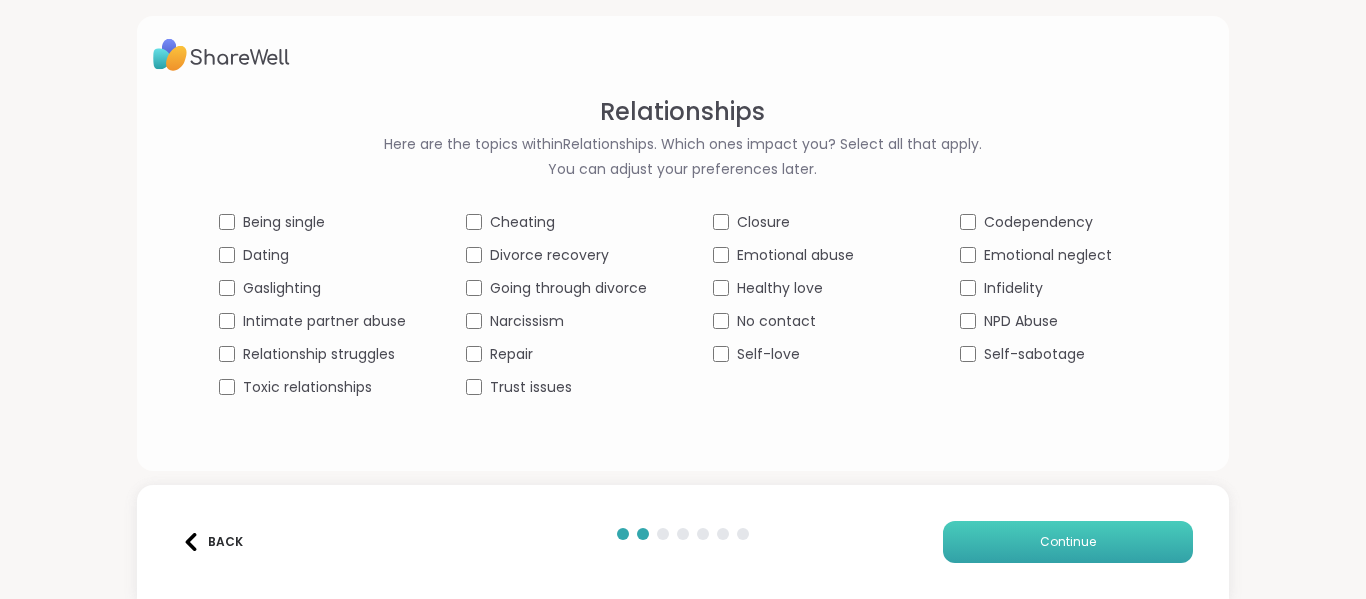 click on "Continue" at bounding box center [1068, 542] 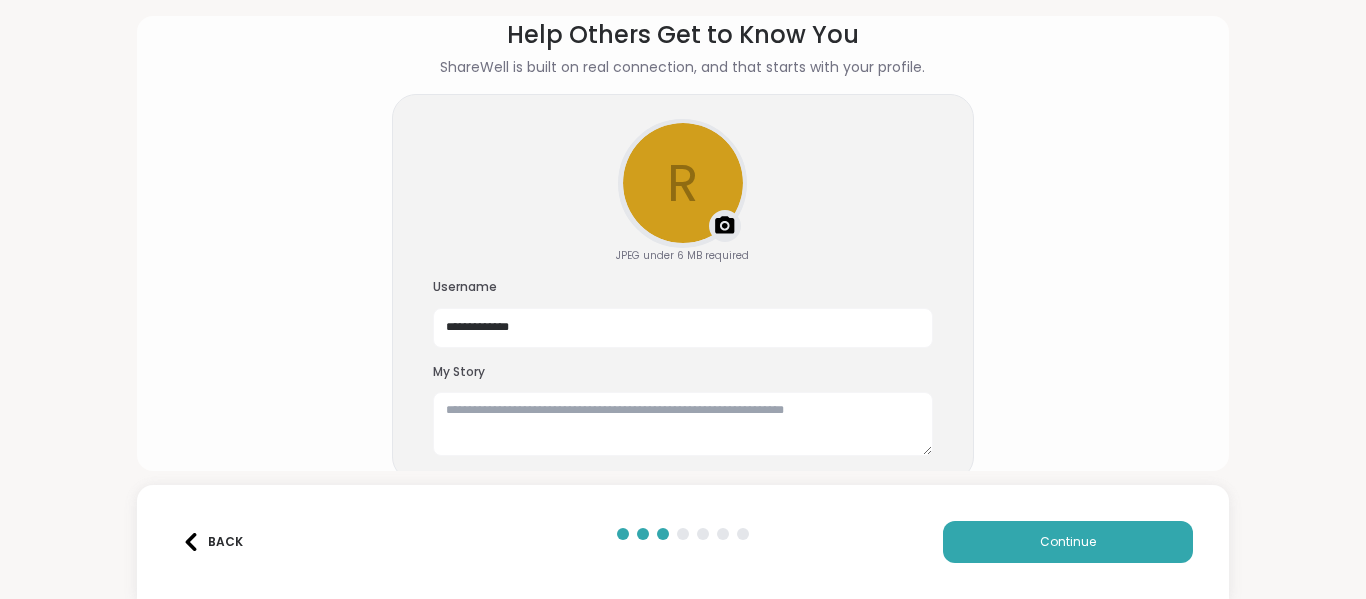 scroll, scrollTop: 124, scrollLeft: 0, axis: vertical 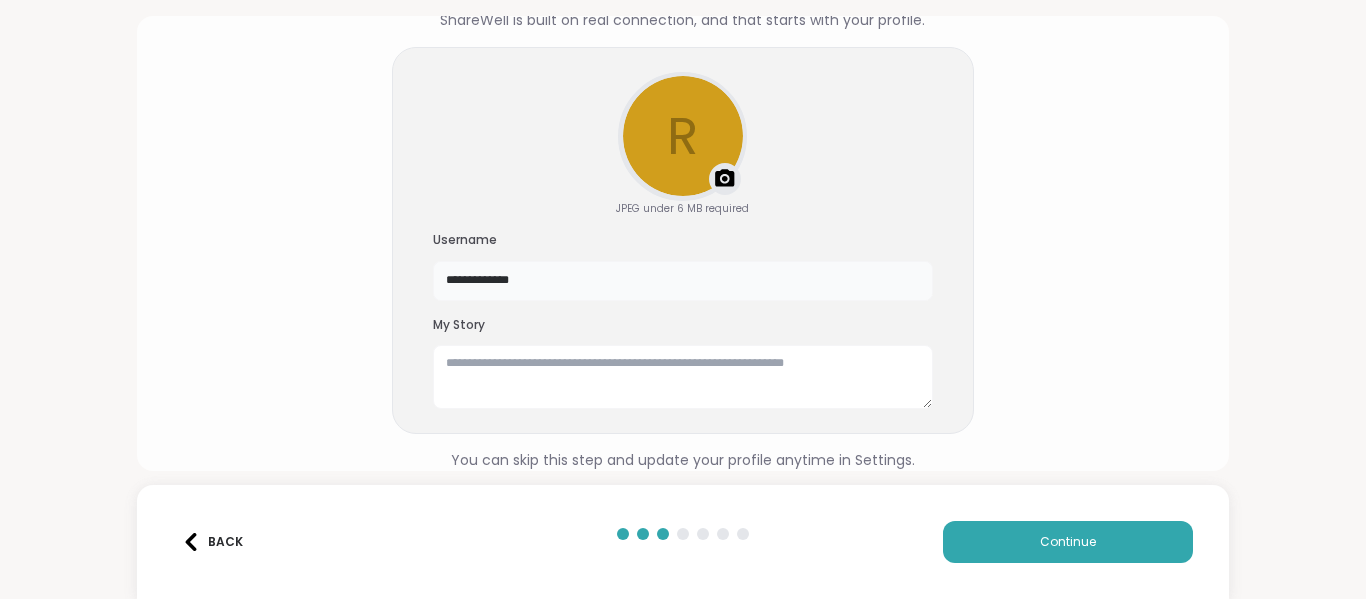 drag, startPoint x: 628, startPoint y: 283, endPoint x: 402, endPoint y: 231, distance: 231.90515 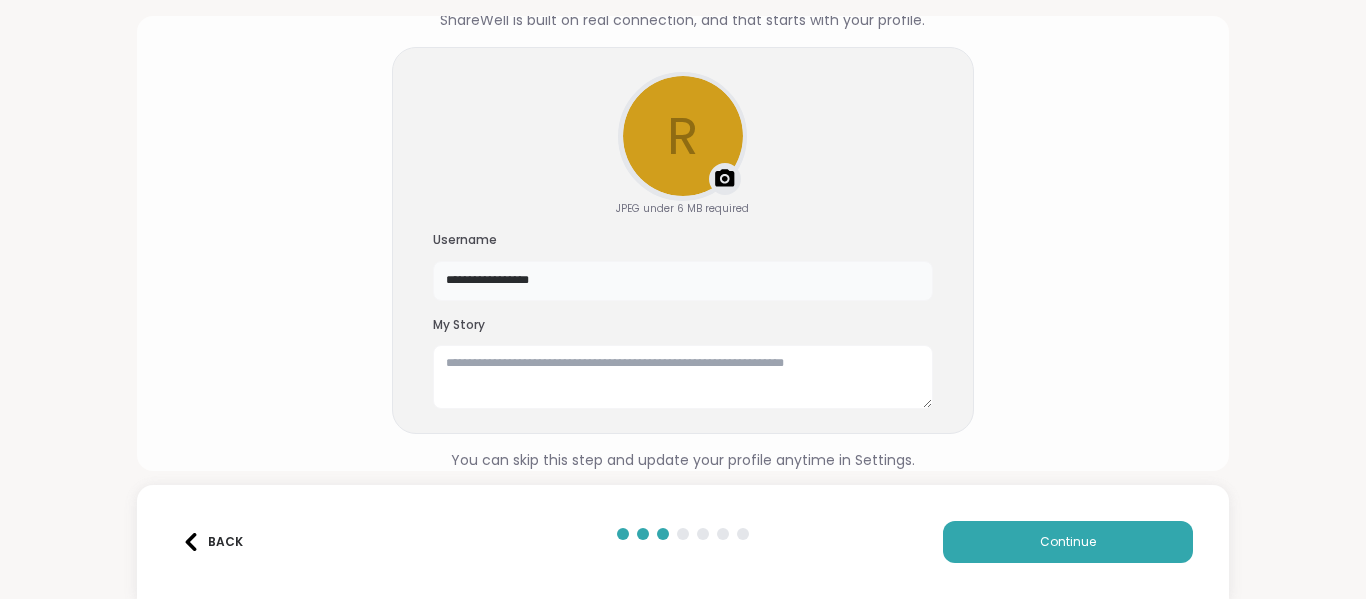 type on "**********" 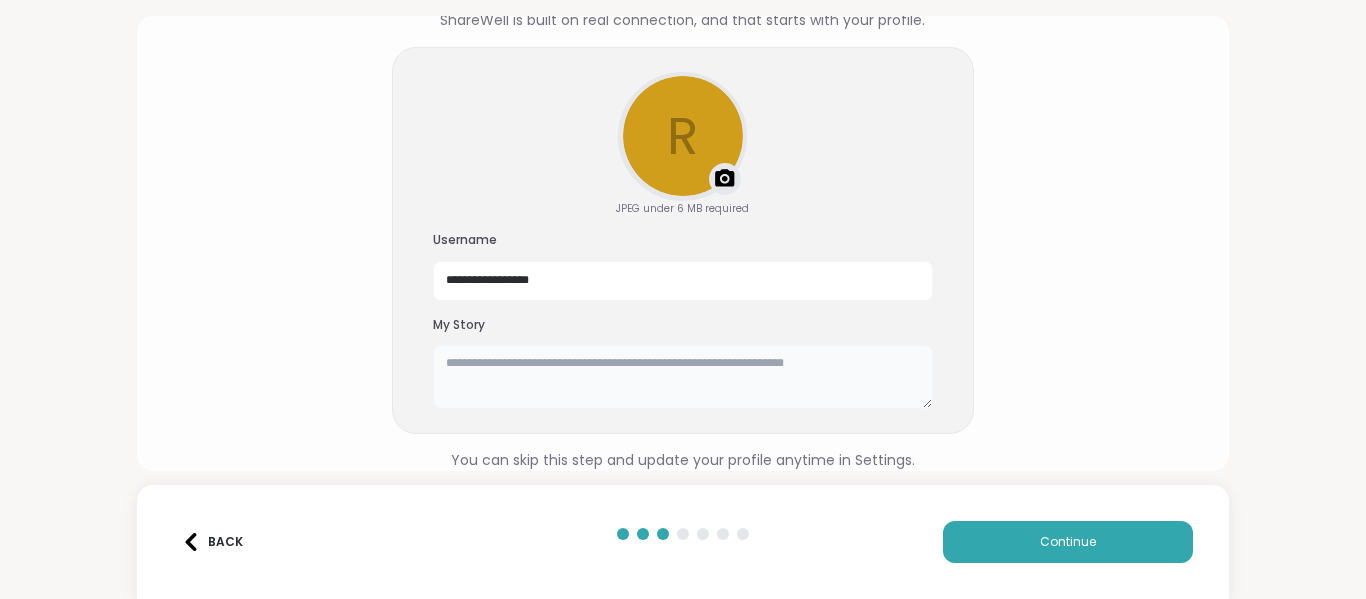 click at bounding box center [683, 377] 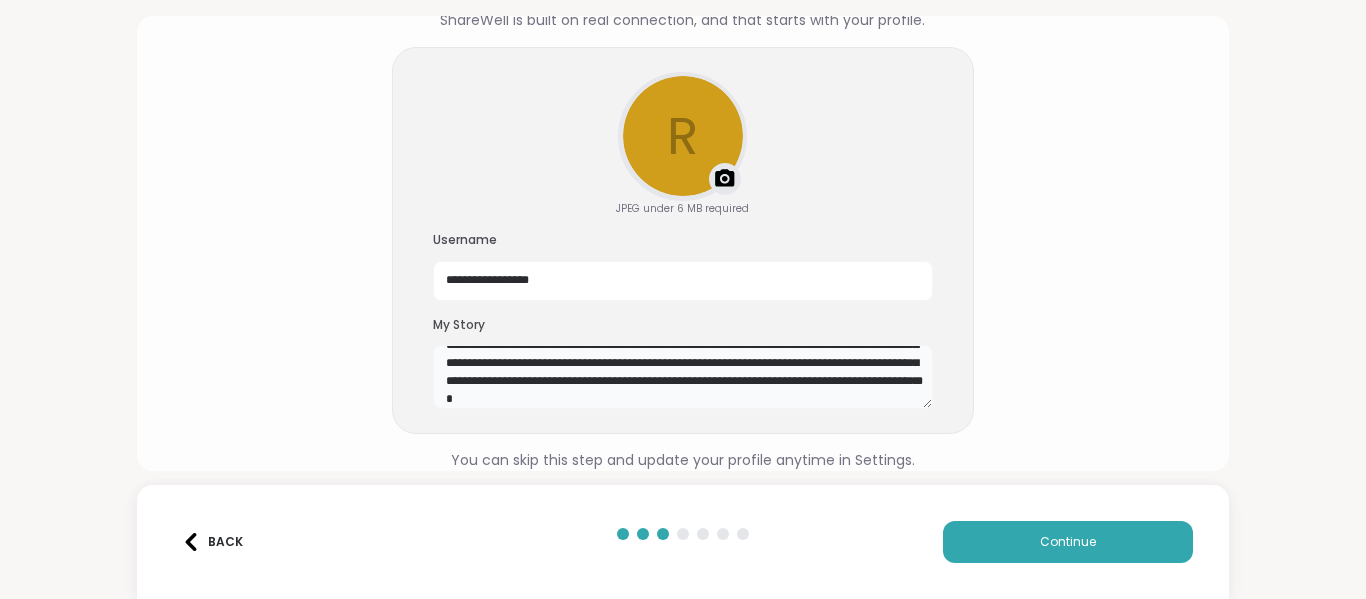 scroll, scrollTop: 54, scrollLeft: 0, axis: vertical 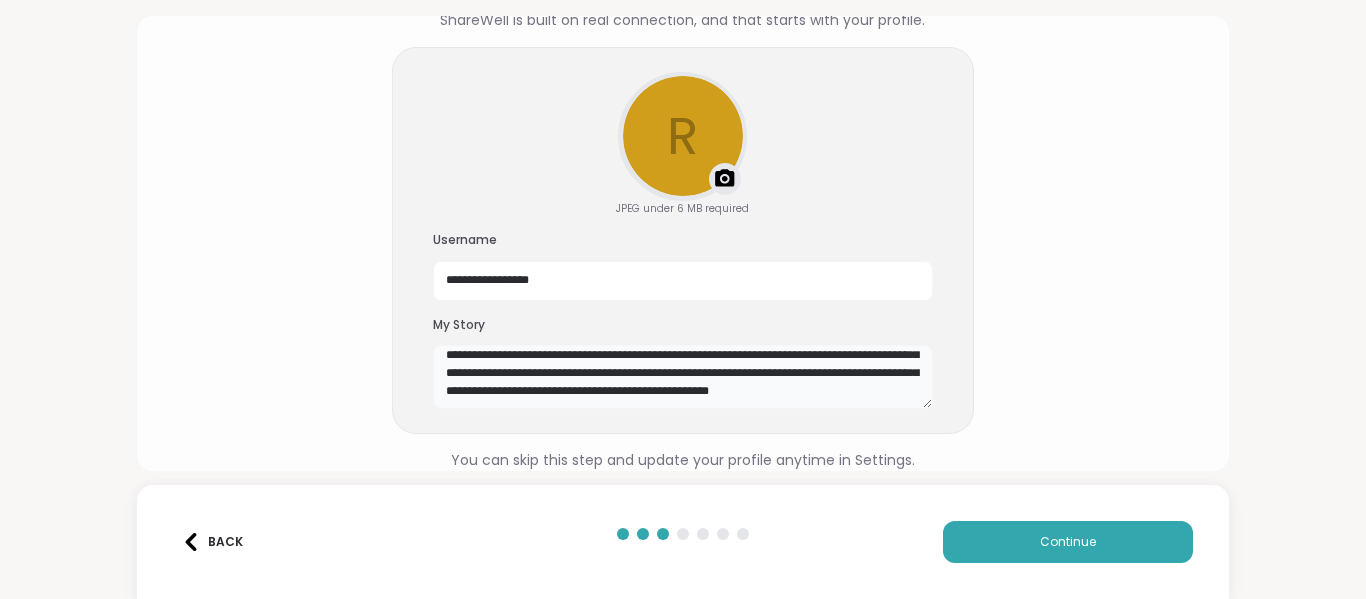 click on "**********" at bounding box center [683, 377] 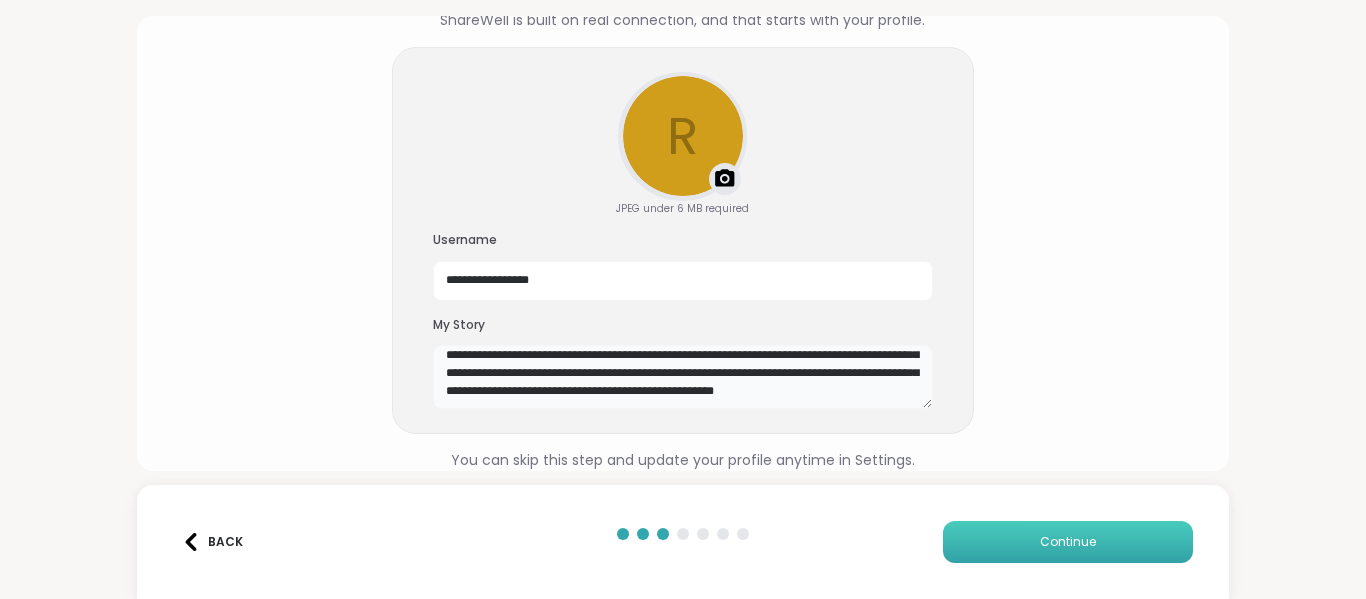 type on "**********" 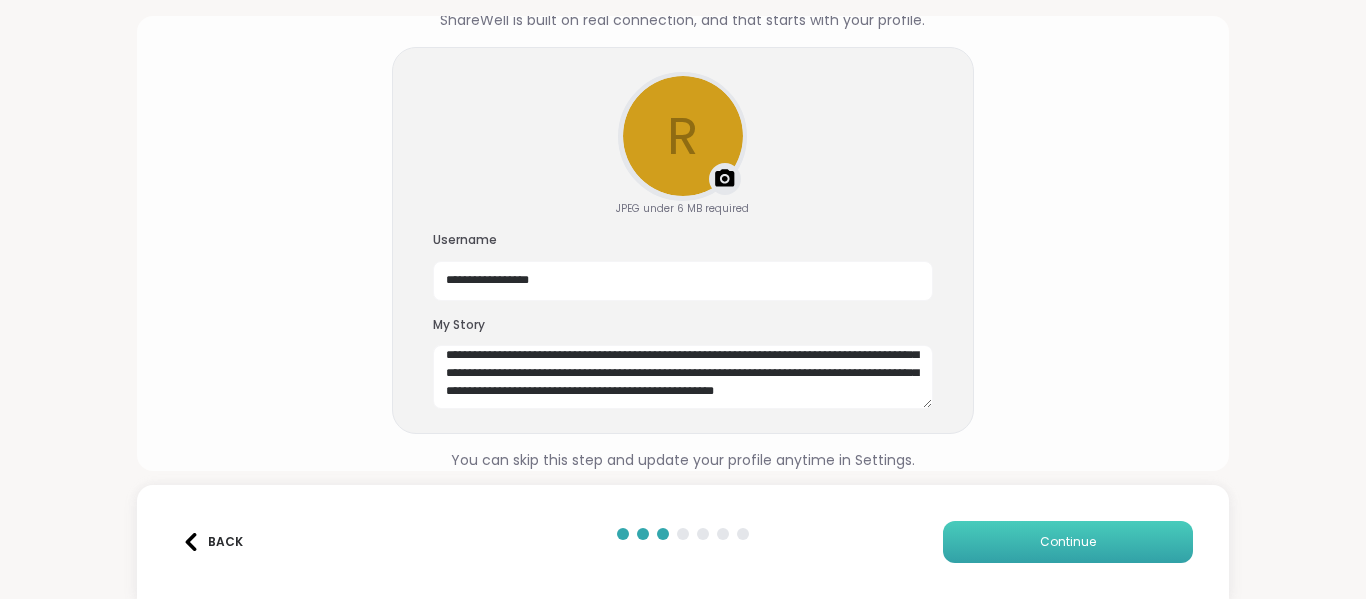 click on "Continue" at bounding box center [1068, 542] 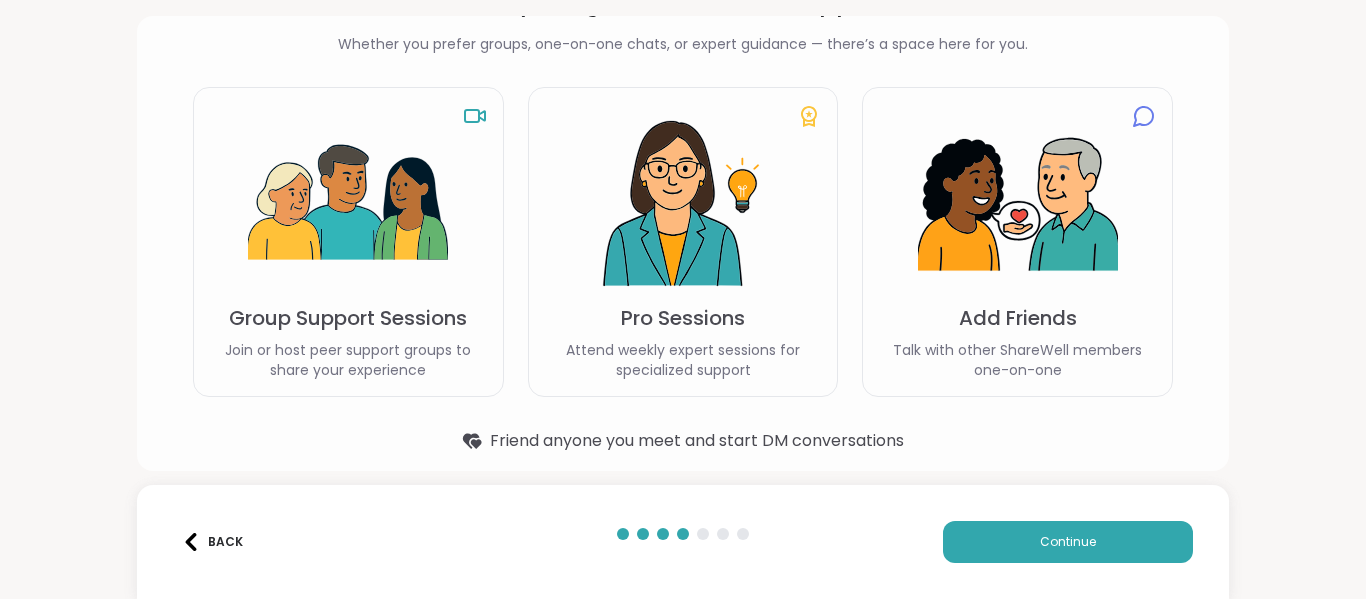 click at bounding box center (348, 204) 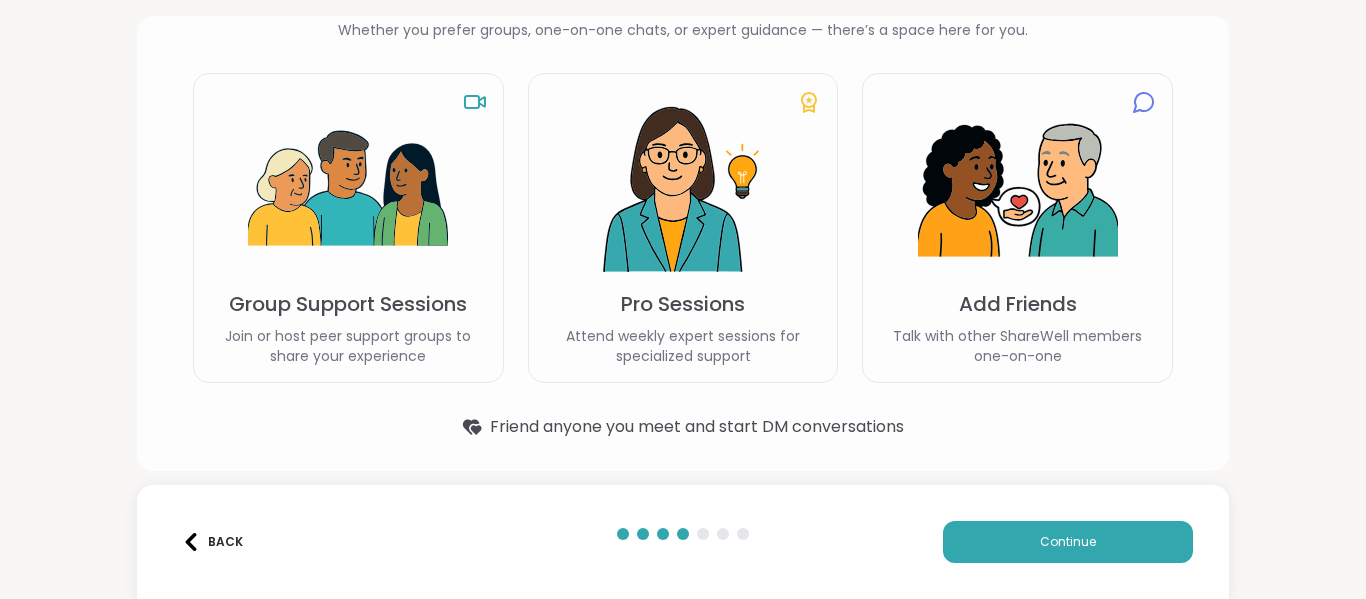 click on "Group Support Sessions" at bounding box center [348, 304] 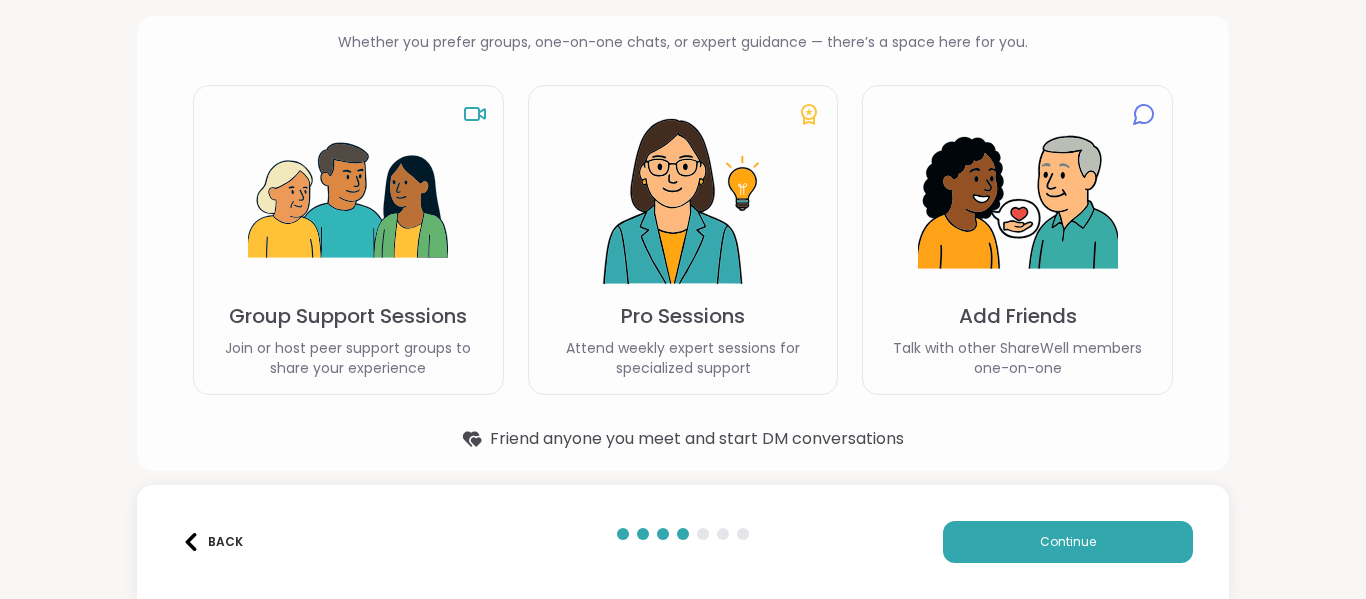 scroll, scrollTop: 138, scrollLeft: 0, axis: vertical 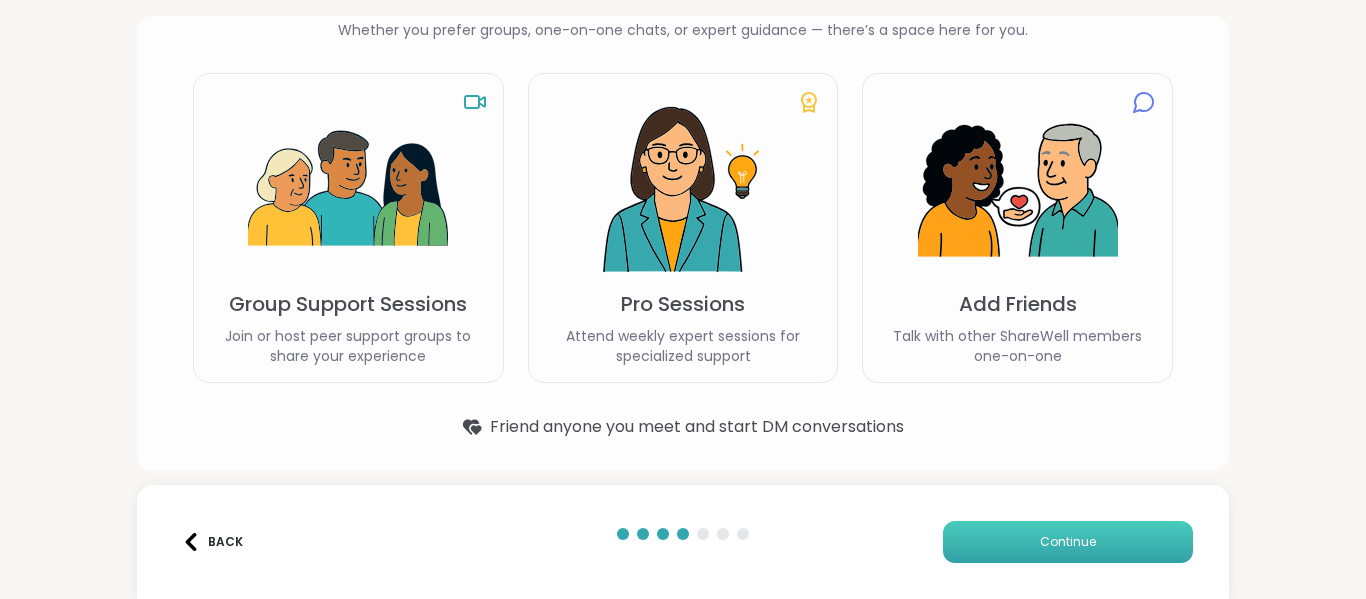 click on "Continue" at bounding box center (1068, 542) 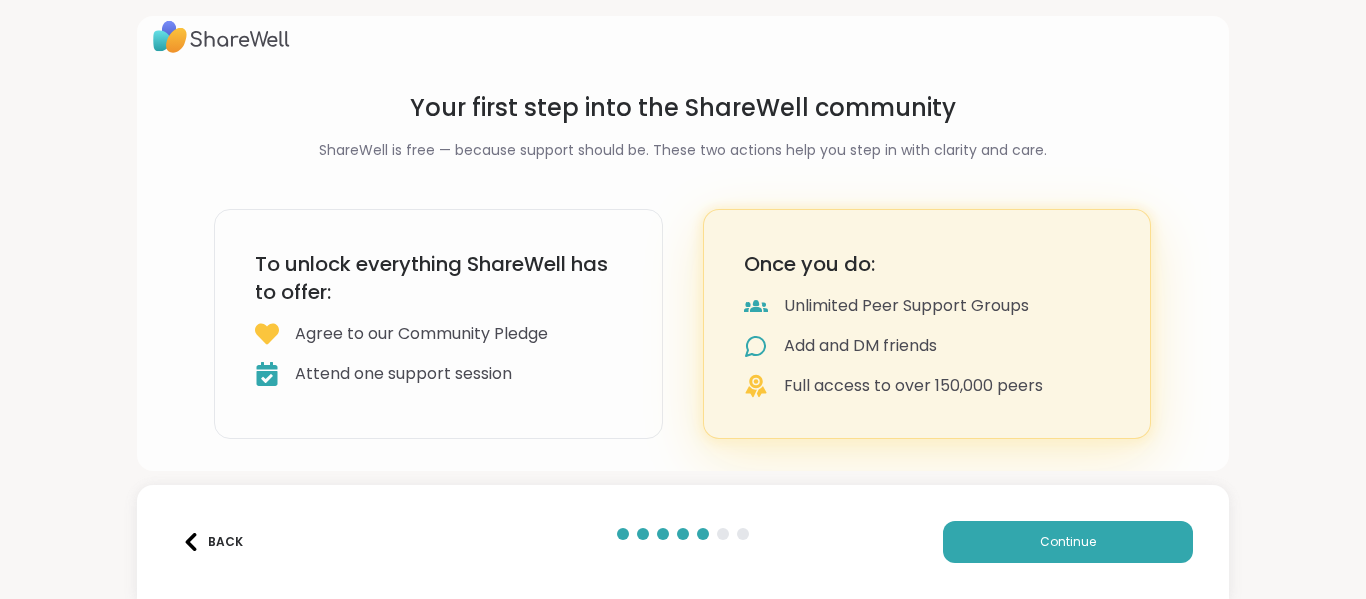 click on "To unlock everything ShareWell has to offer: Agree to our Community Pledge Attend one support session" at bounding box center [438, 324] 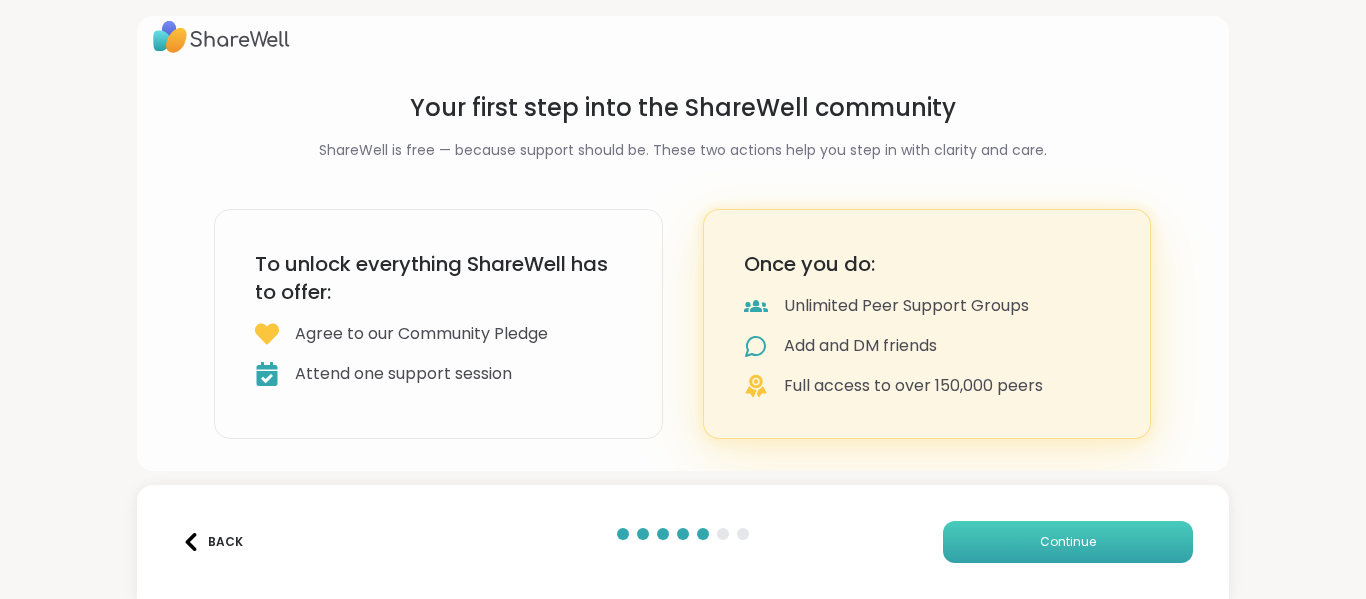 click on "Continue" at bounding box center (1068, 542) 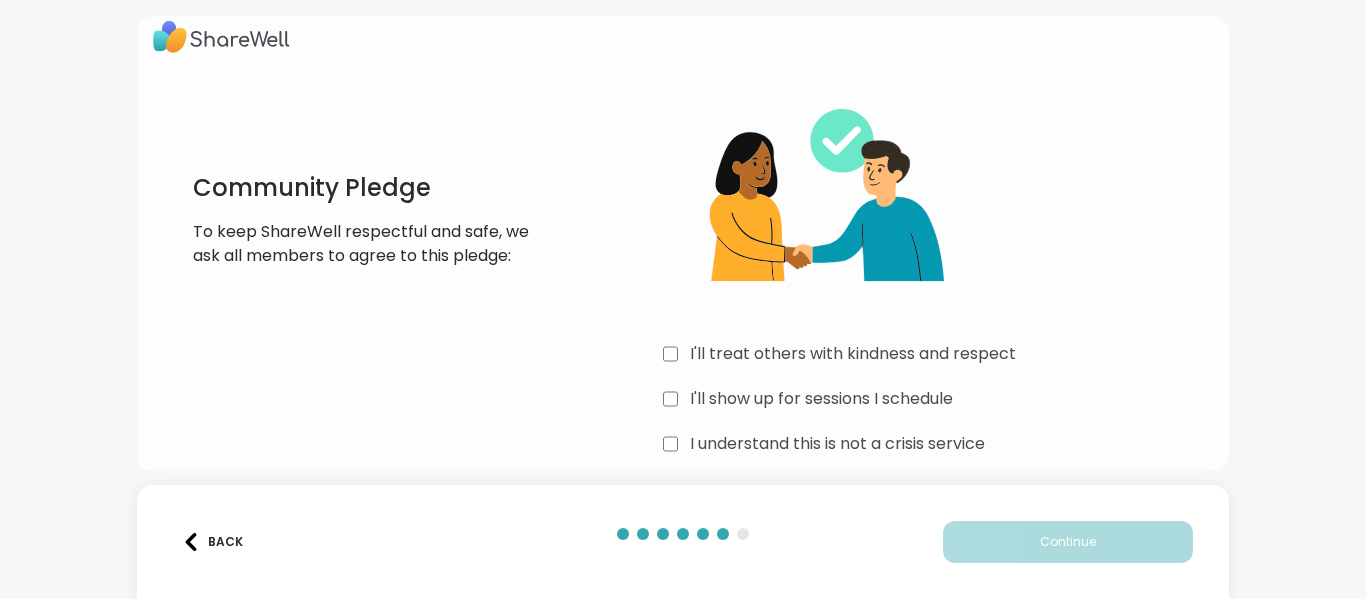 click on "I'll treat others with kindness and respect" at bounding box center [938, 354] 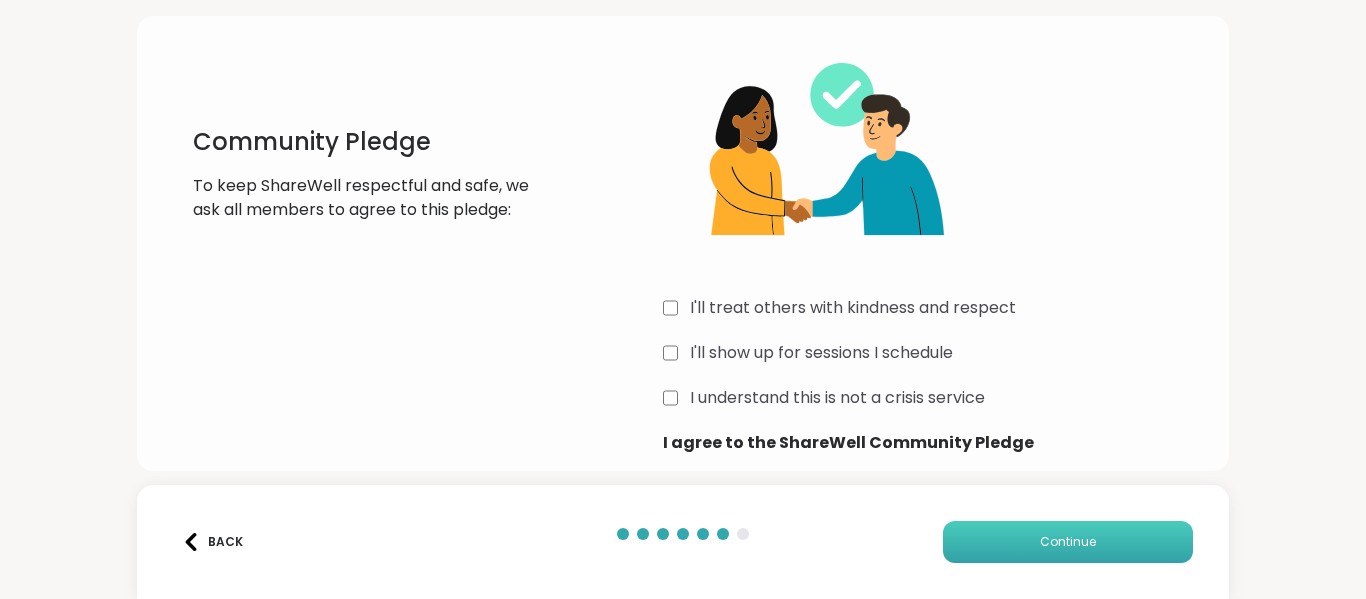 click on "Continue" at bounding box center [1068, 542] 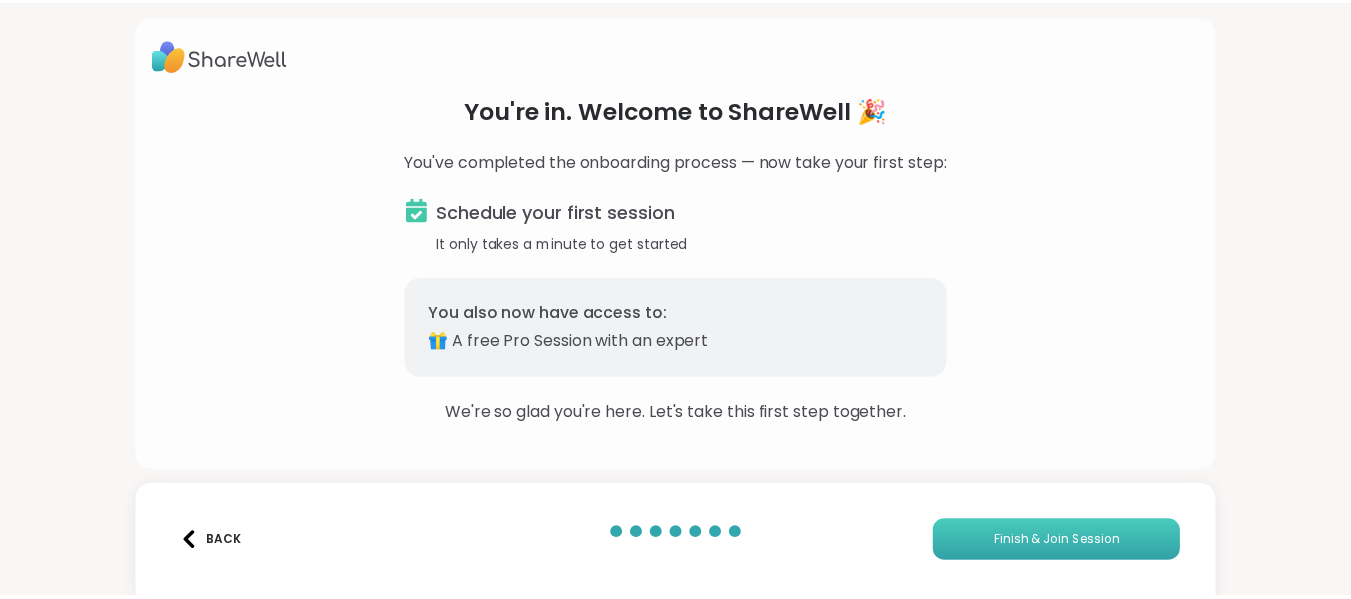 scroll, scrollTop: 0, scrollLeft: 0, axis: both 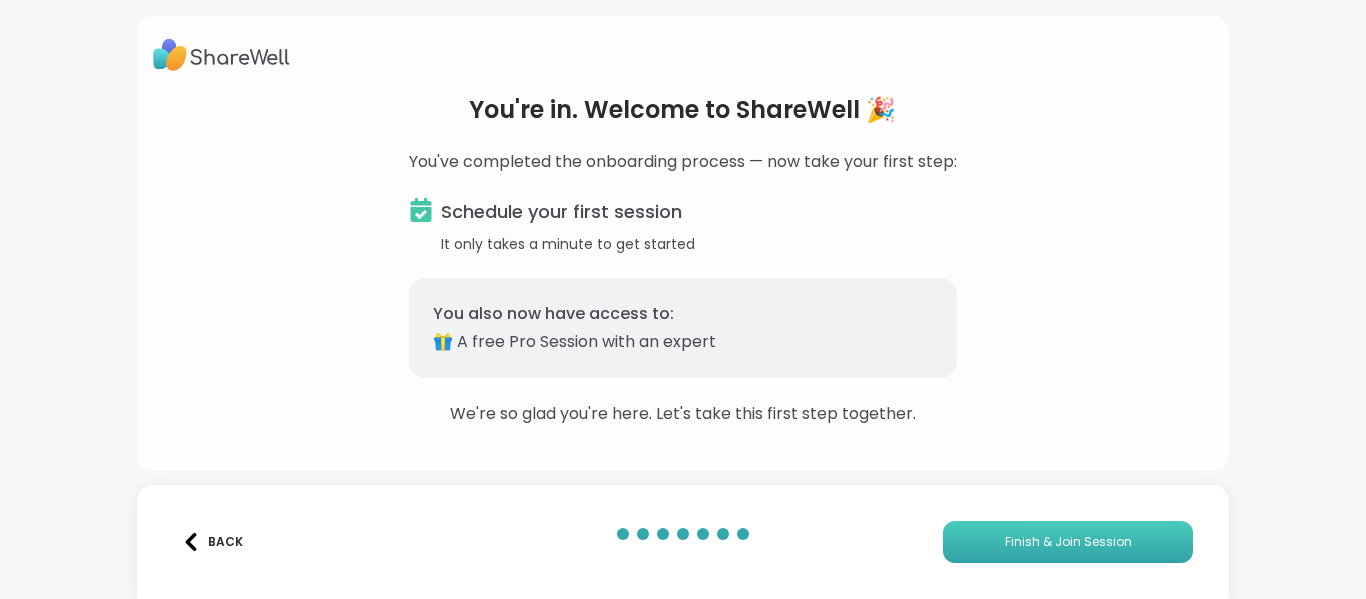 click on "Finish & Join Session" at bounding box center [1068, 542] 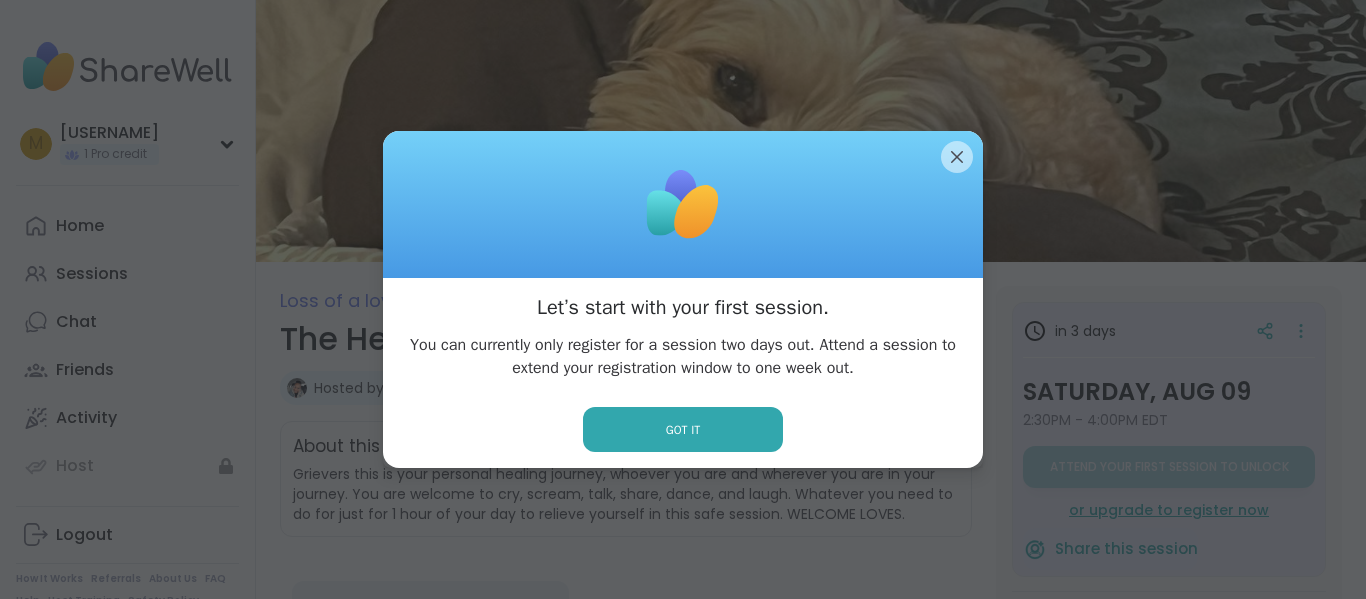 click on "[USERNAME] 1 Pro credit m [USERNAME] 1 Pro credit Profile Membership Settings Help Home Sessions Chat Friends Activity Host Logout How It Works Referrals About Us FAQ Help Host Training Safety Policy Safety Resources Redeem Code Blog Loss of a loved one | Grief | Spirituality The Healing Journey of Grief Hosted by [USERNAME] Share this session About this Session Grievers this is your personal healing journey, whoever you are and wherever you are in your journey. You are welcome to cry, scream, talk, share, dance, and laugh. Whatever you need to do for just for 1 hour of your day to relieve yourself in this safe session. WELCOME LOVES. in 3 days Saturday, Aug 09 2:30PM - 4:00PM EDT Attend your first session to unlock or upgrade to register now Share this session 3 Attending 12 spots left [USERNAME] [USERNAME] Saturday, Aug 09 2:30PM - 4:00PM EDT Add to Calendar Attend your first session to unlock or upgrade to register now 3 Attending 12 spots left [USERNAME]" at bounding box center [683, 525] 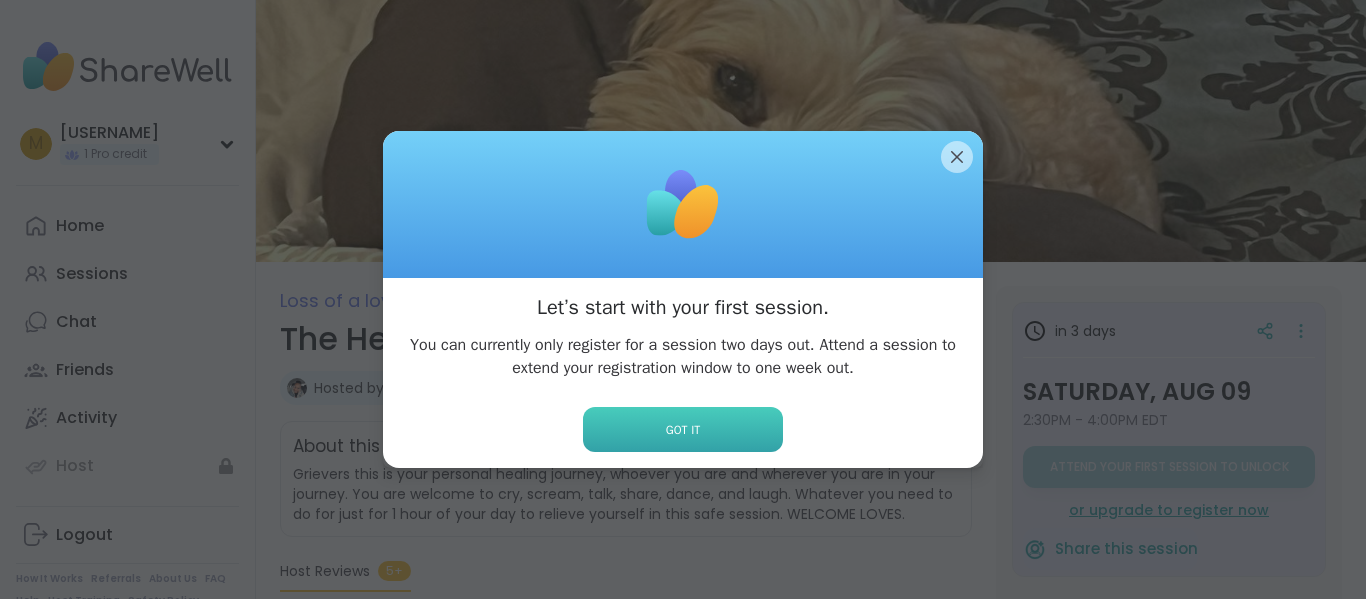 click on "Got it" at bounding box center [683, 429] 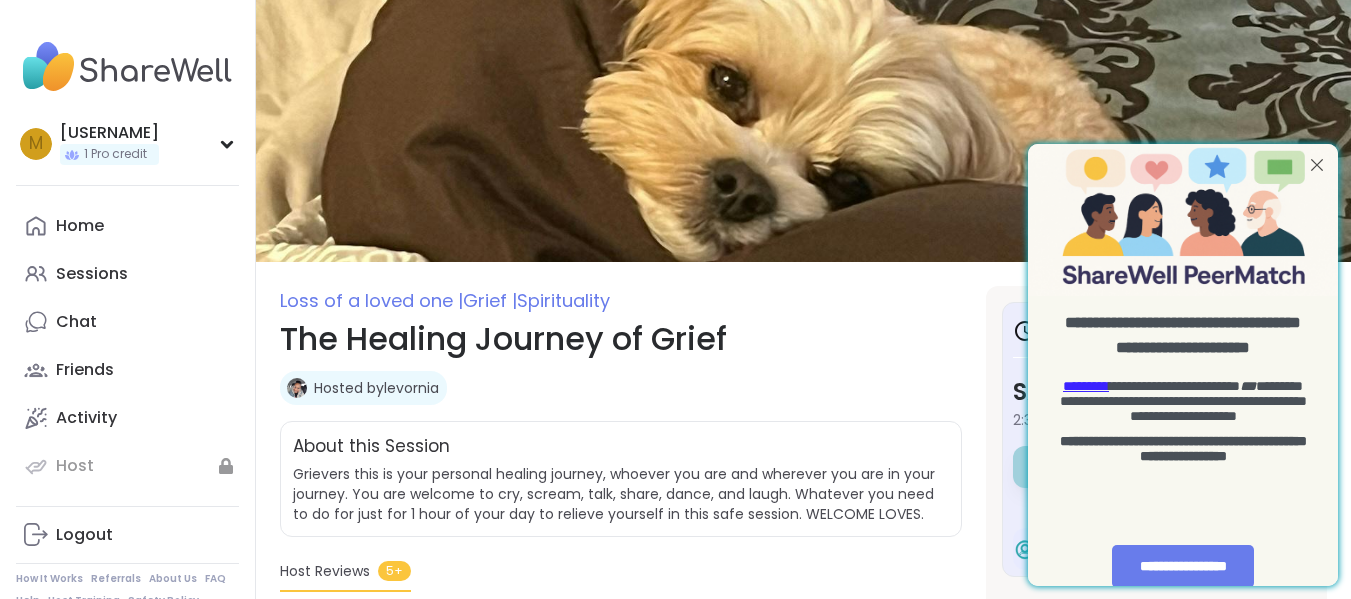 scroll, scrollTop: 0, scrollLeft: 0, axis: both 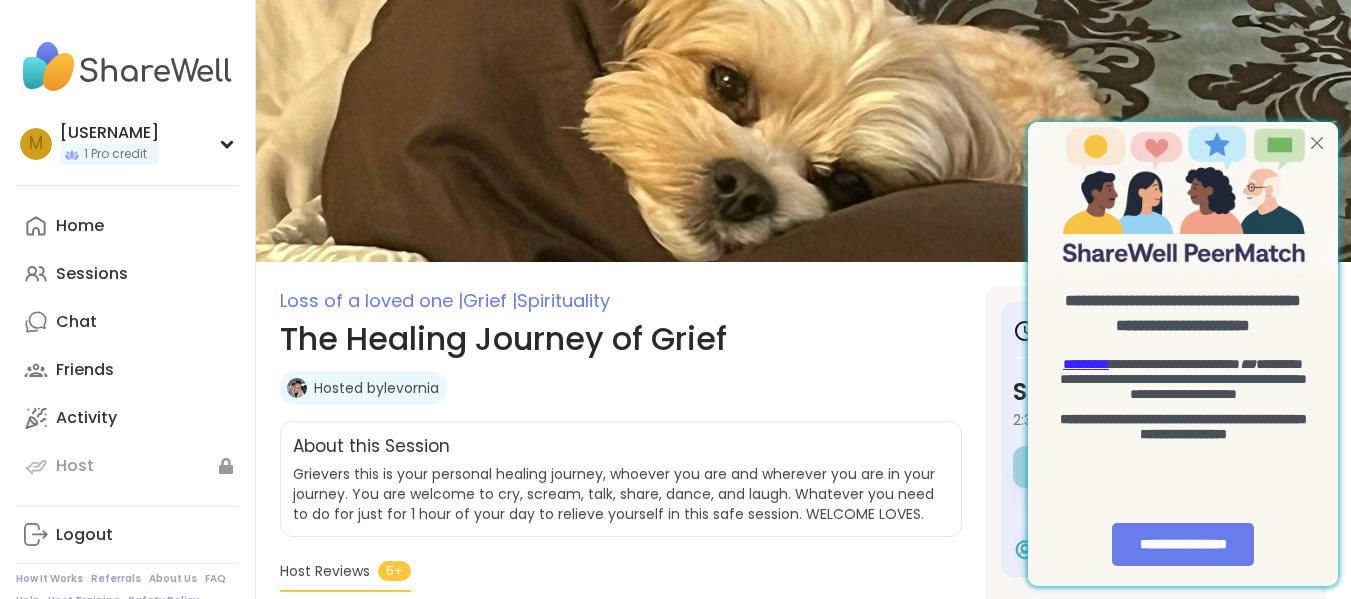 click at bounding box center (1317, 143) 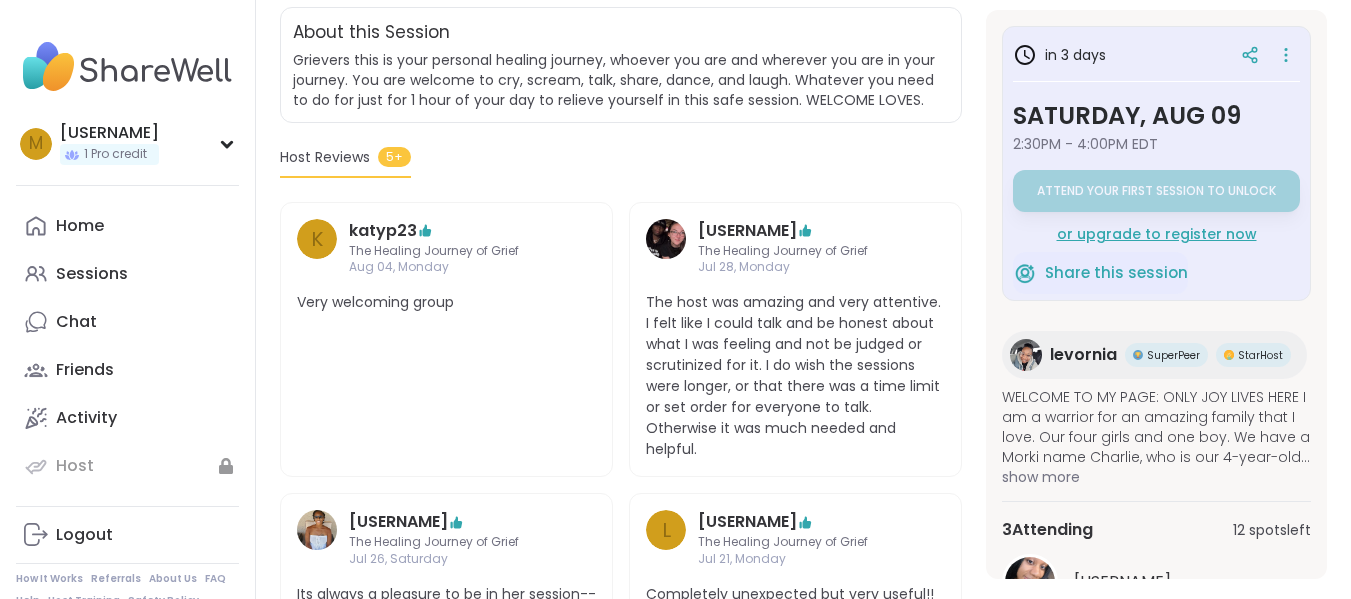 scroll, scrollTop: 430, scrollLeft: 0, axis: vertical 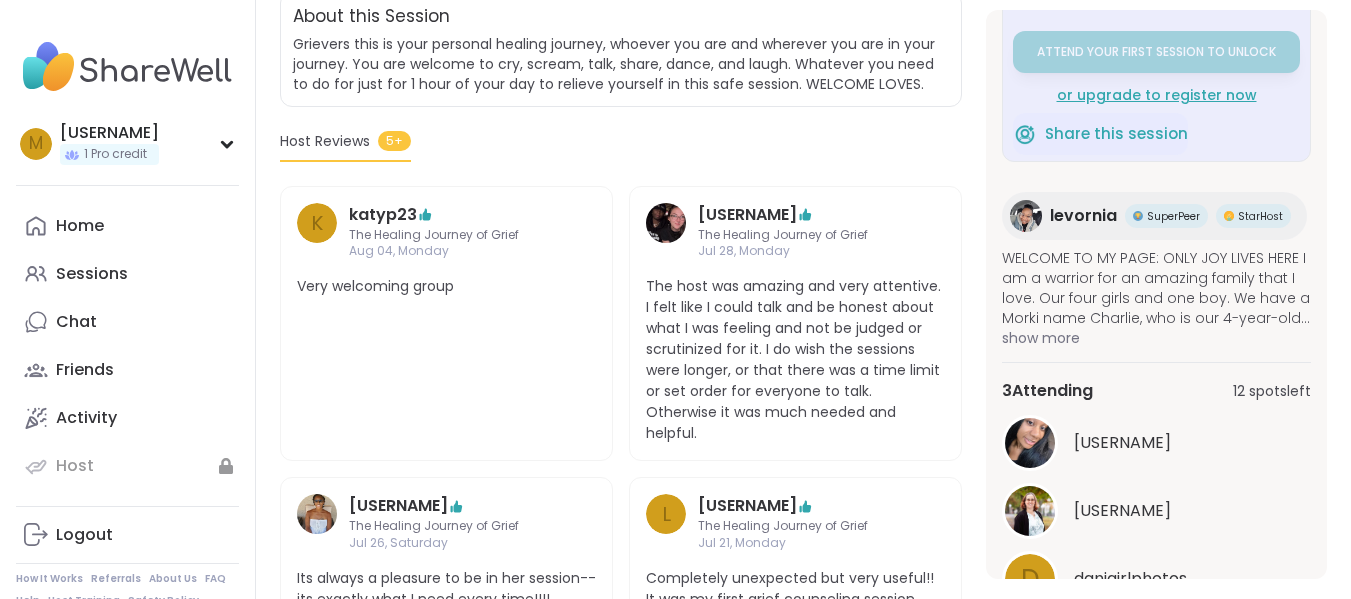 click on "show more" at bounding box center [1156, 338] 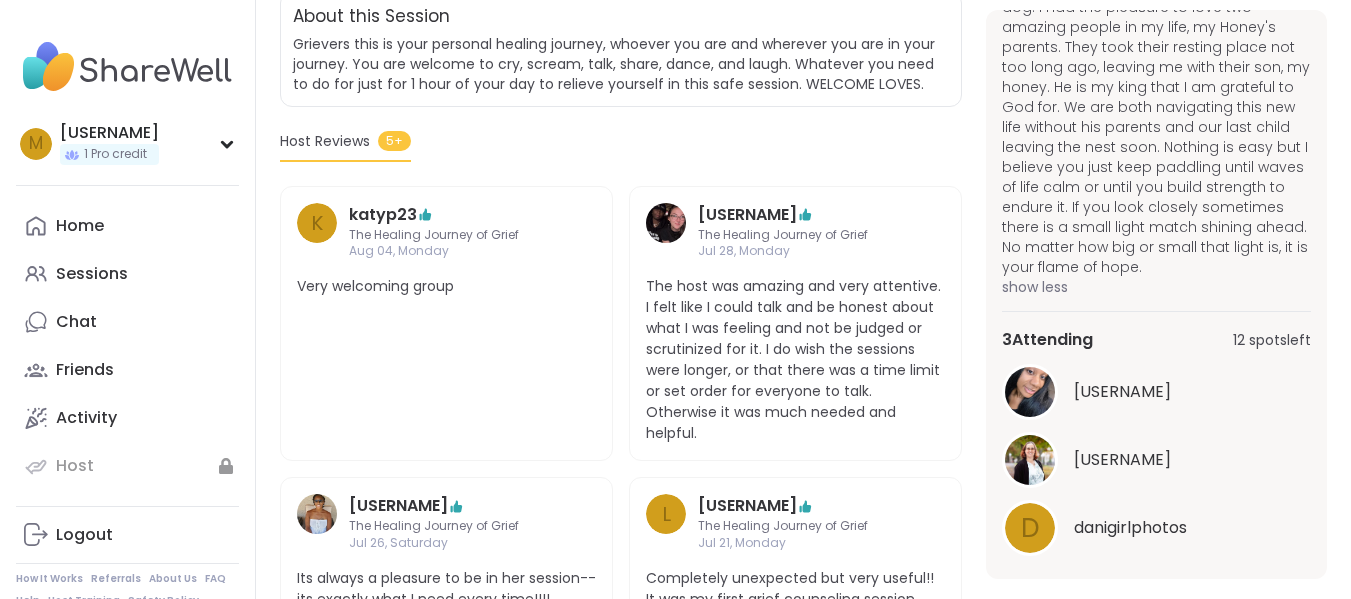 scroll, scrollTop: 479, scrollLeft: 0, axis: vertical 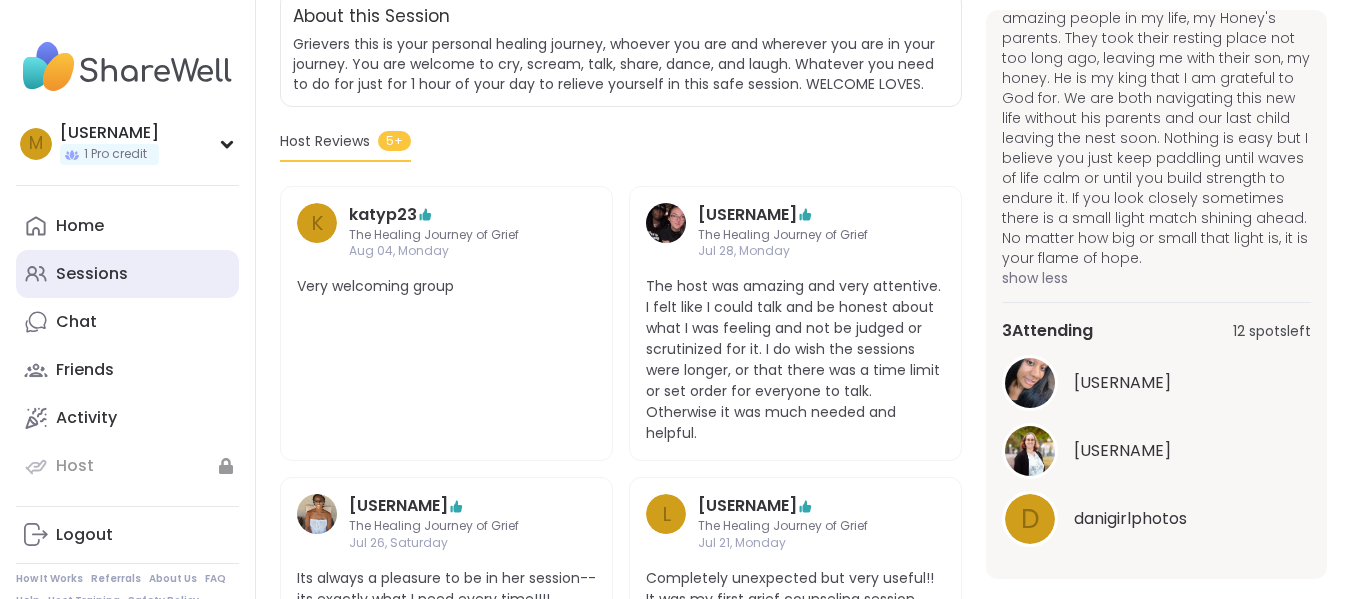 click on "Sessions" at bounding box center [92, 274] 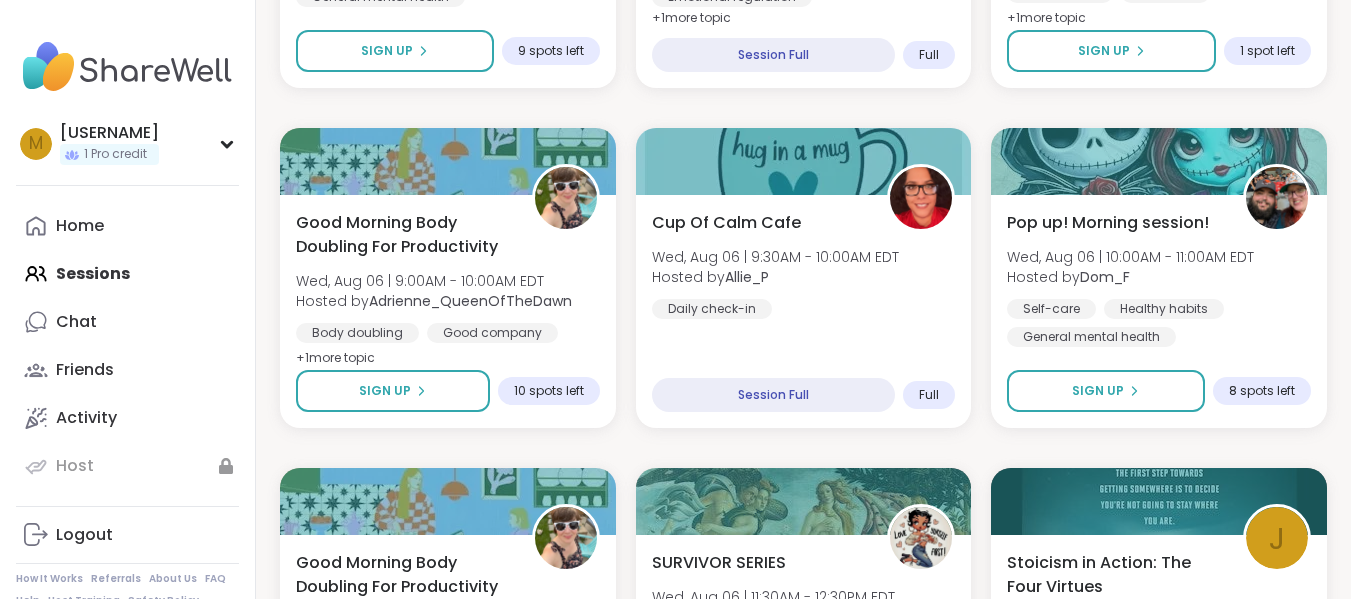 scroll, scrollTop: 967, scrollLeft: 0, axis: vertical 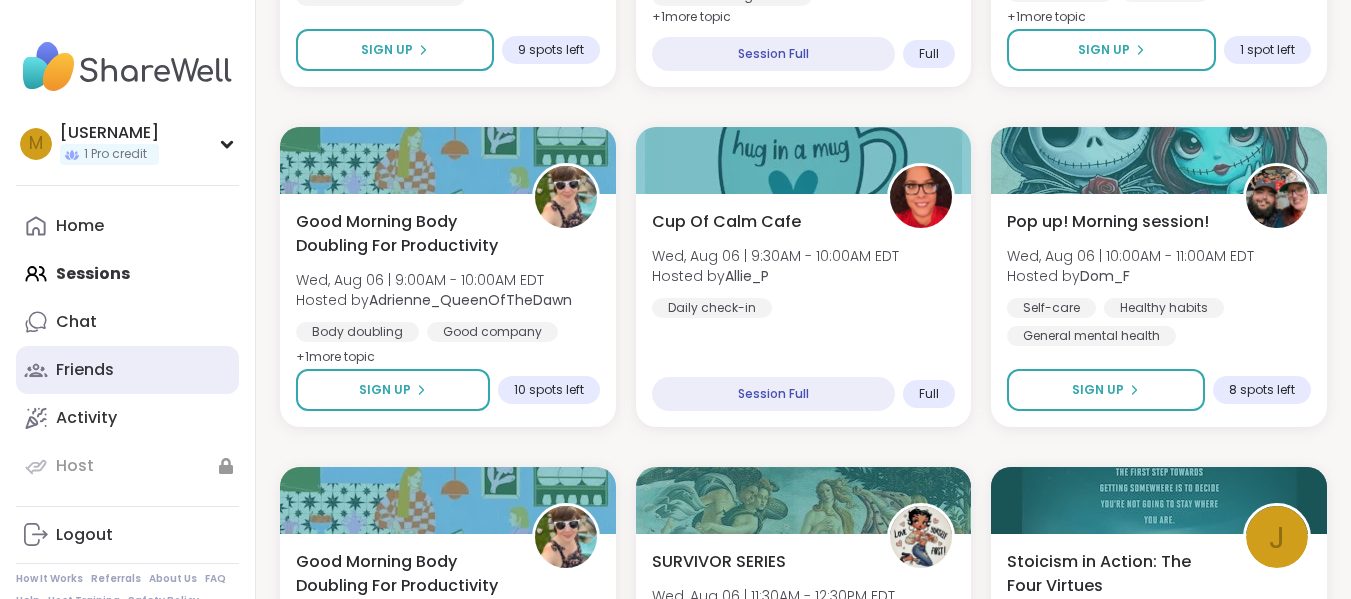 click on "Friends" at bounding box center (127, 370) 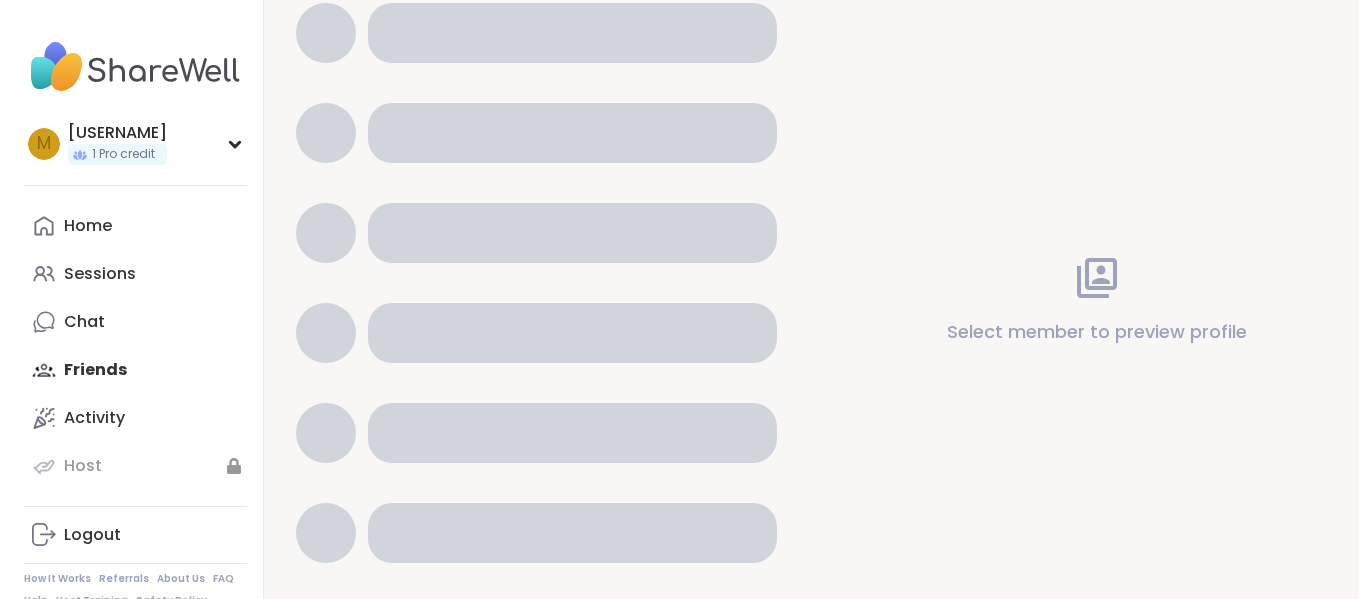 scroll, scrollTop: 0, scrollLeft: 0, axis: both 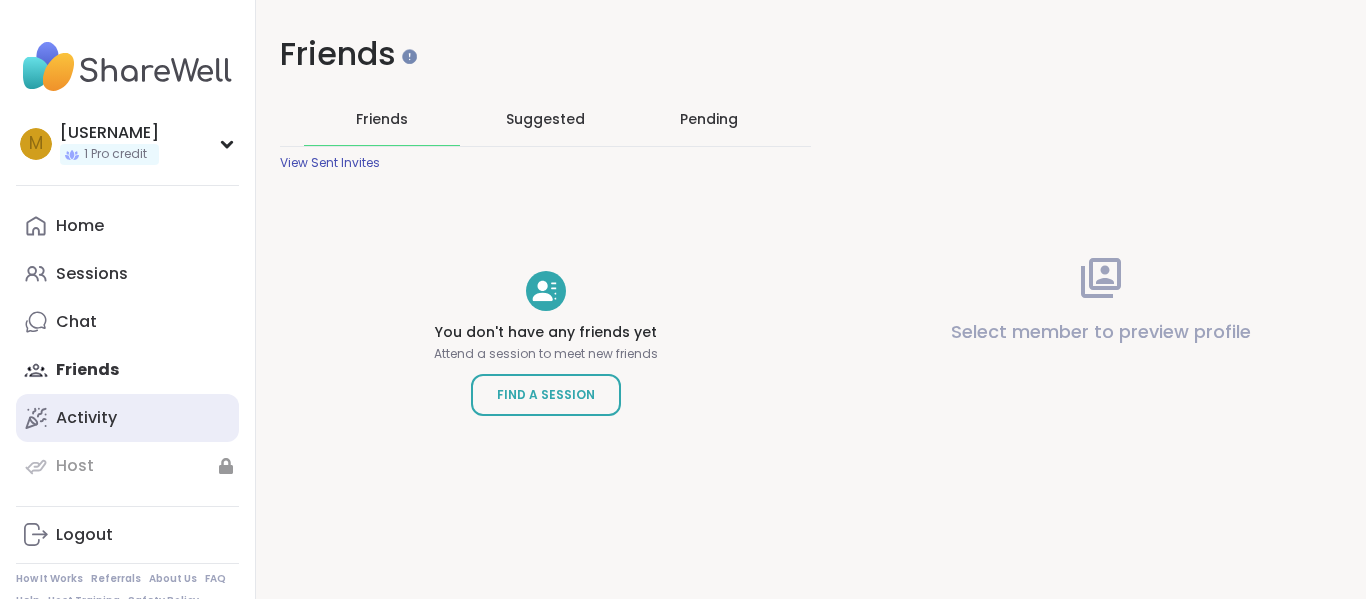 click on "Activity" at bounding box center (86, 418) 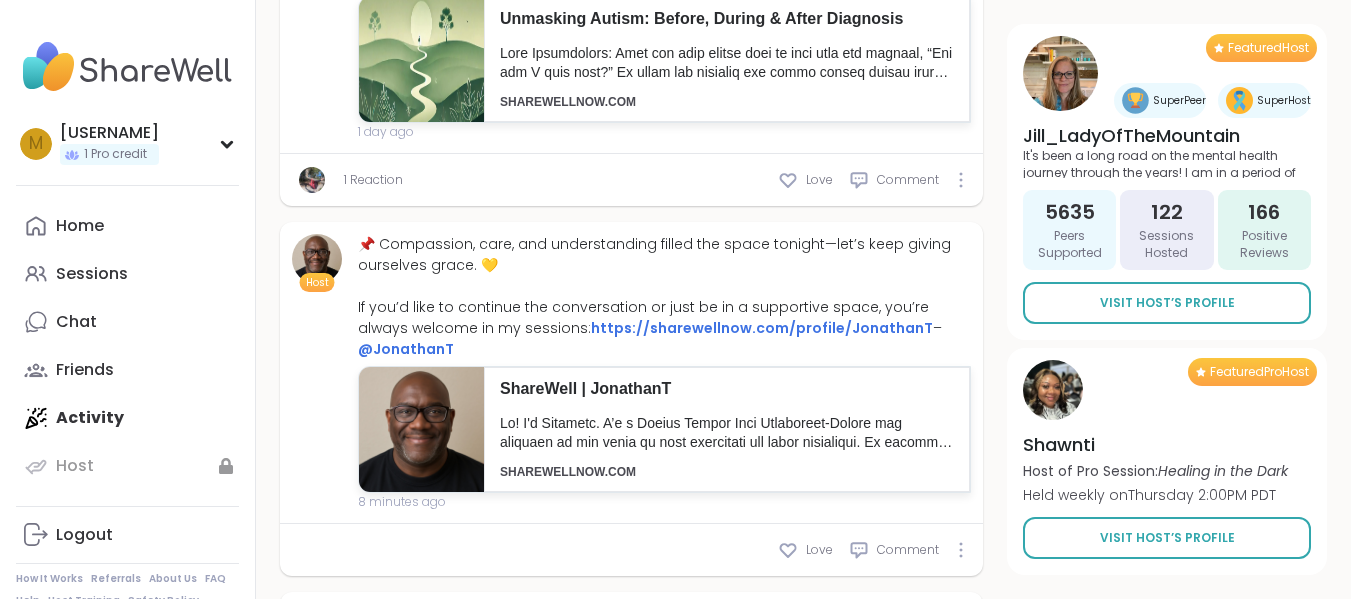scroll, scrollTop: 674, scrollLeft: 0, axis: vertical 